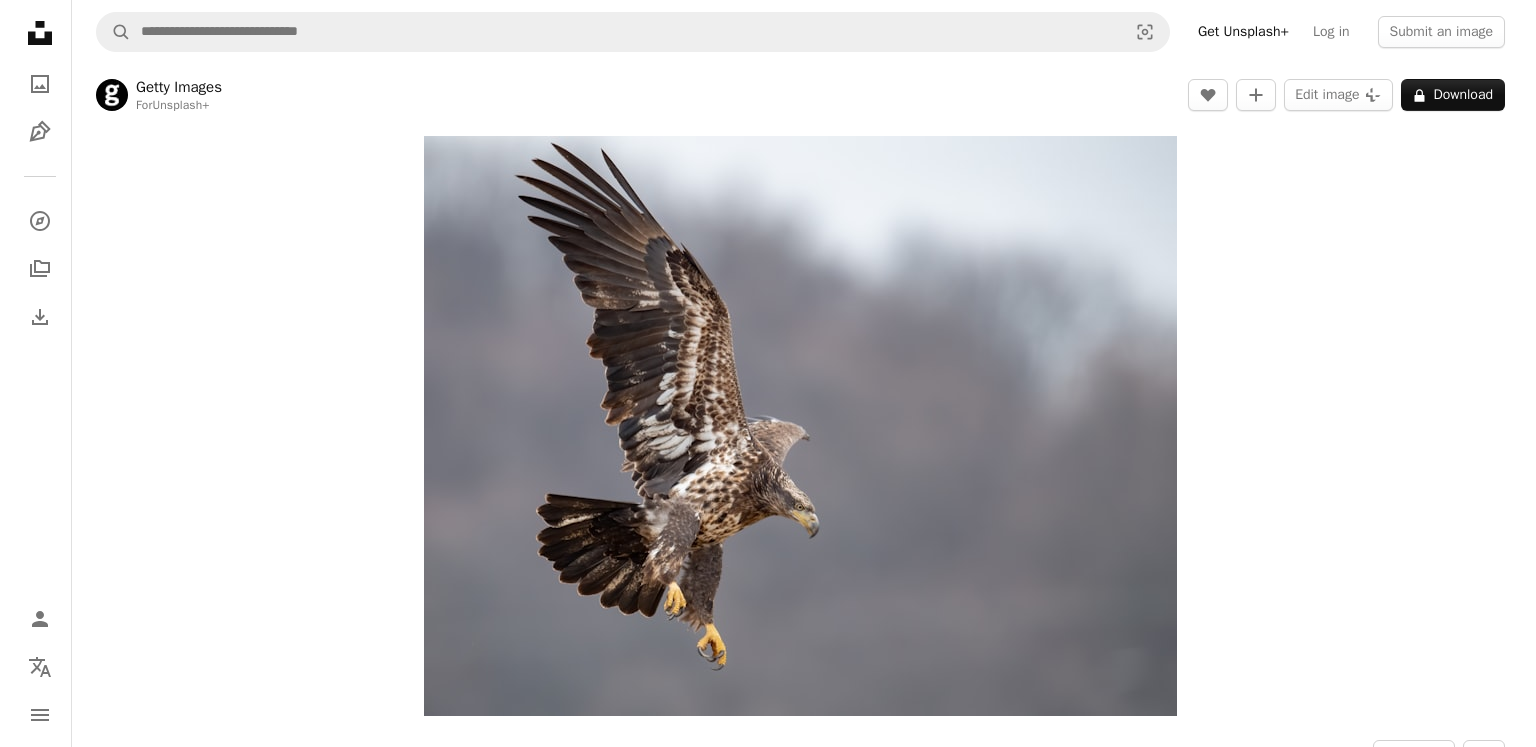 scroll, scrollTop: 0, scrollLeft: 0, axis: both 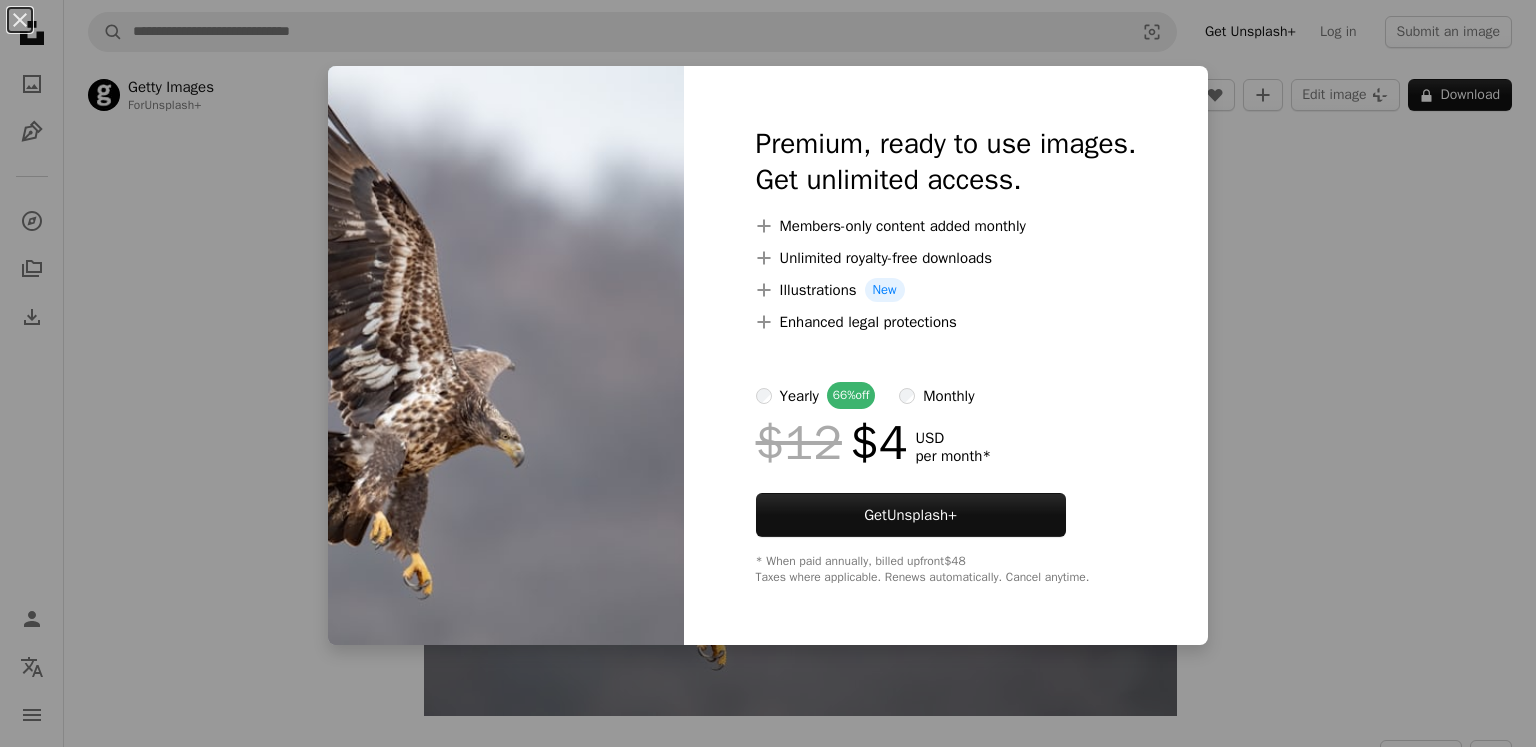 click on "An X shape Premium, ready to use images. Get unlimited access. A plus sign Members-only content added monthly A plus sign Unlimited royalty-free downloads A plus sign Illustrations  New A plus sign Enhanced legal protections yearly 66%  off monthly $12   $4 USD per month * Get  Unsplash+ * When paid annually, billed upfront  $48 Taxes where applicable. Renews automatically. Cancel anytime." at bounding box center (768, 373) 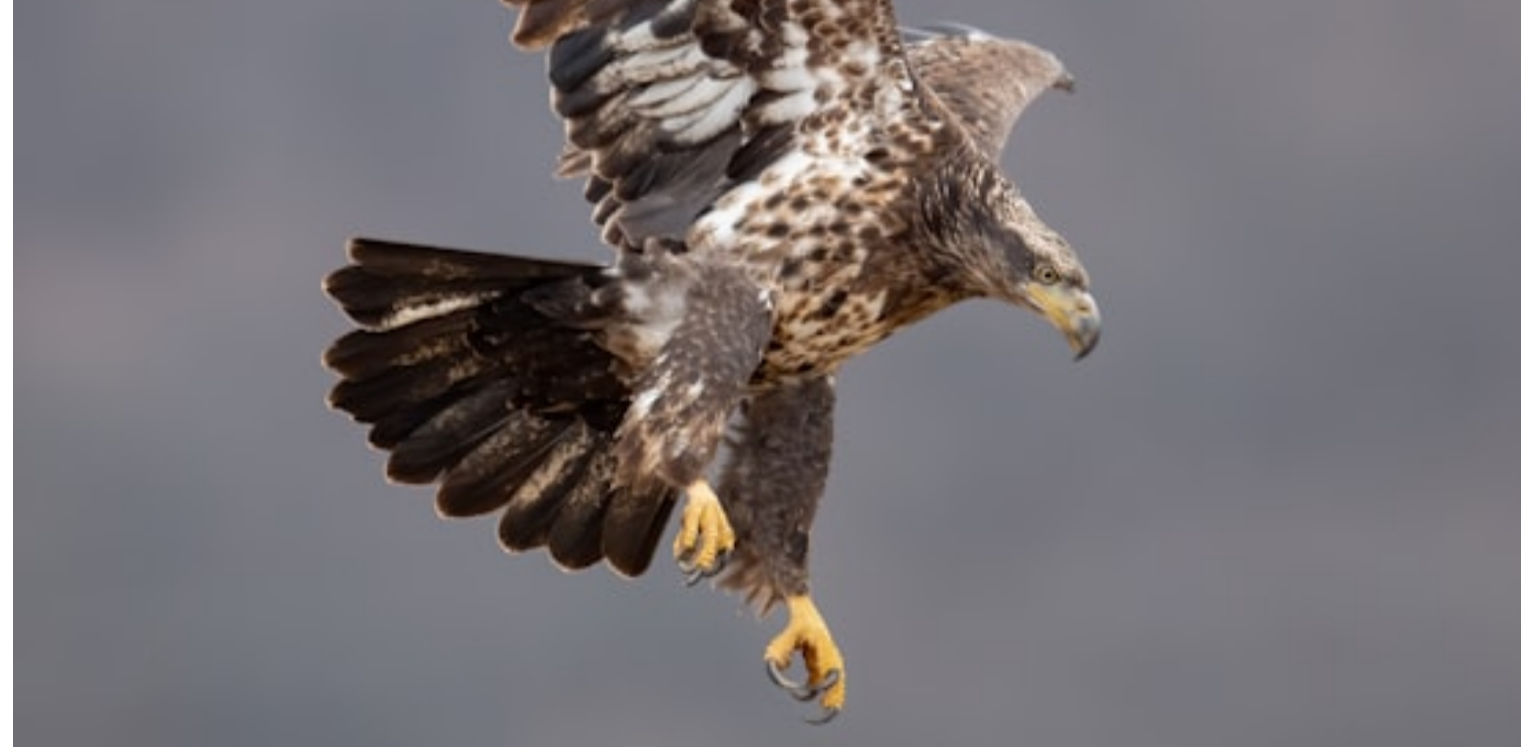 click at bounding box center [792, 426] 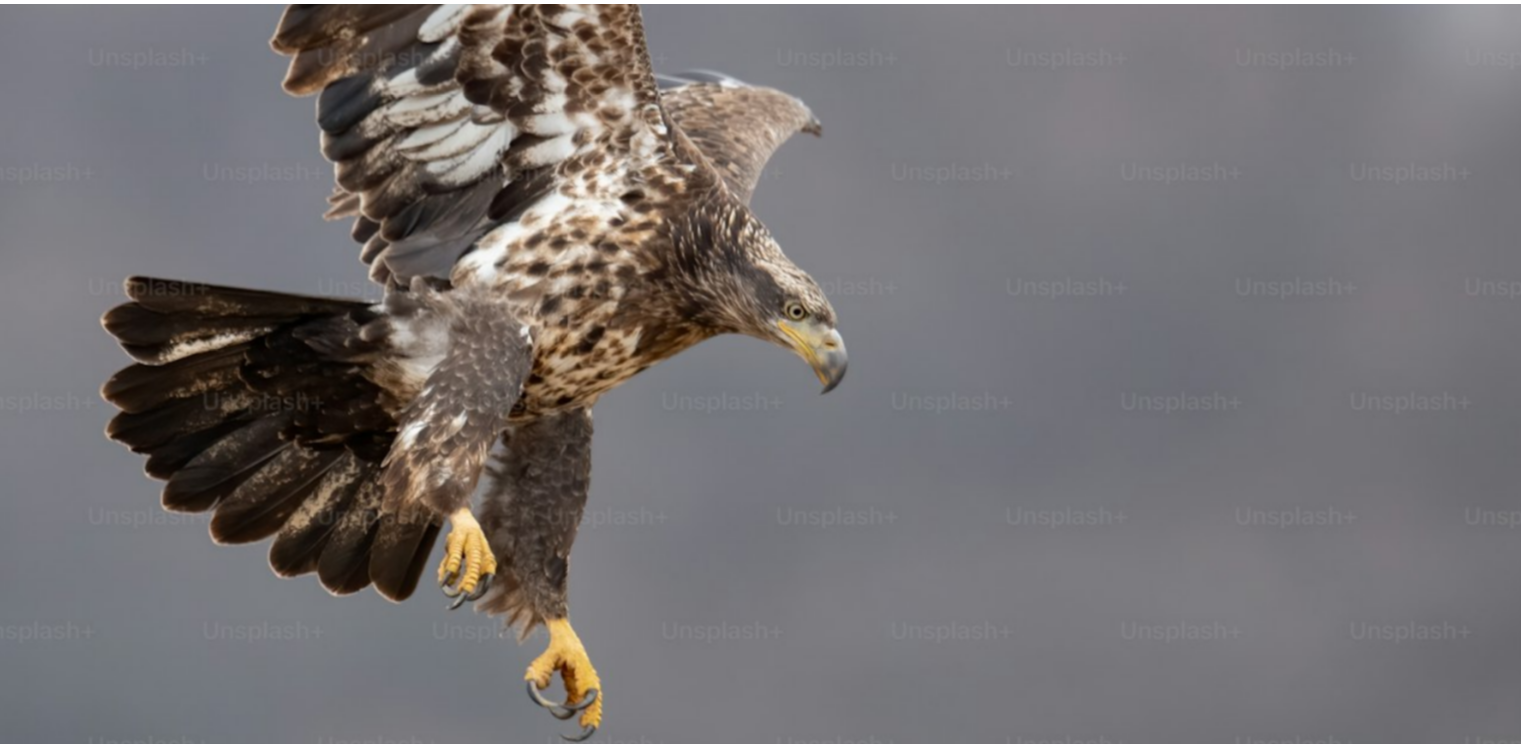 scroll, scrollTop: 424, scrollLeft: 0, axis: vertical 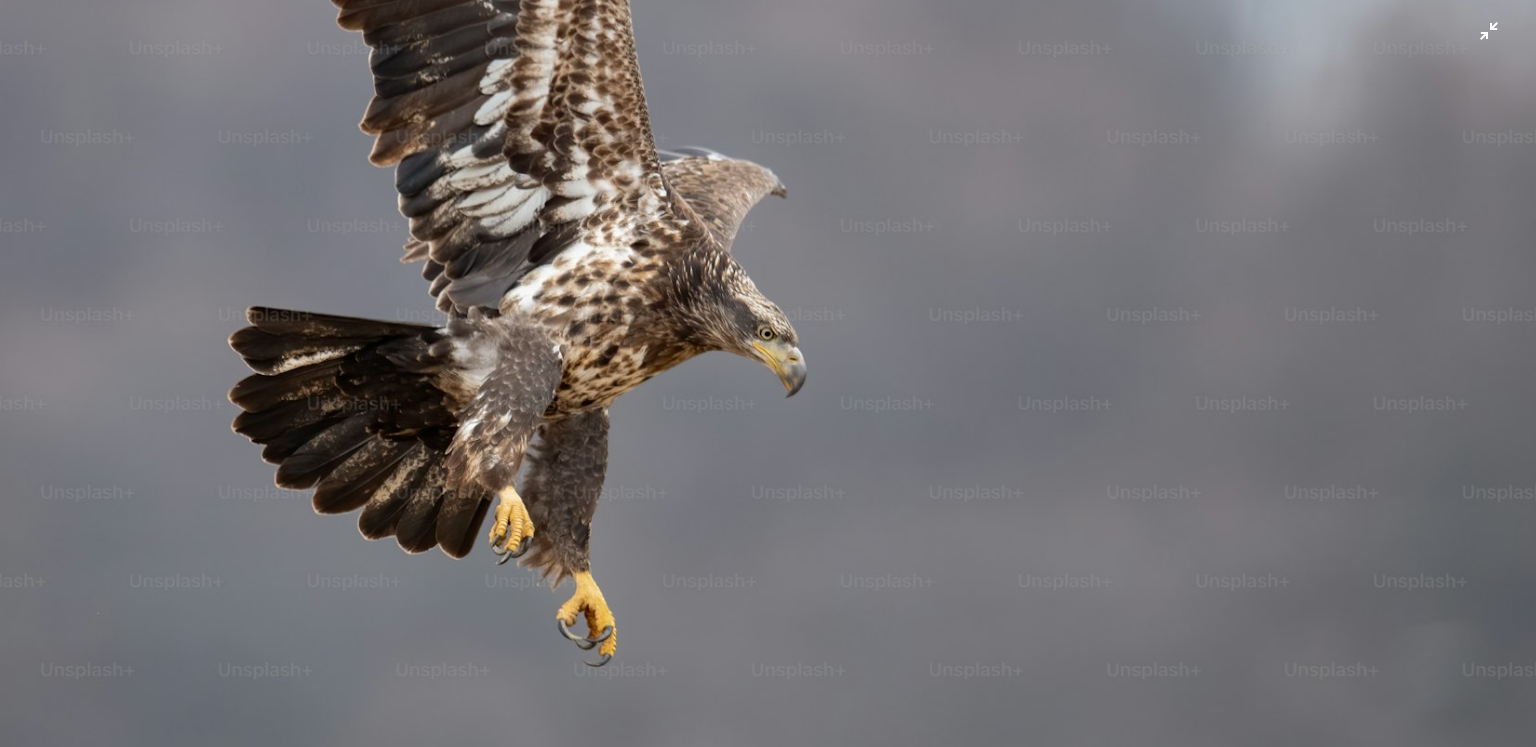 click at bounding box center (768, 167) 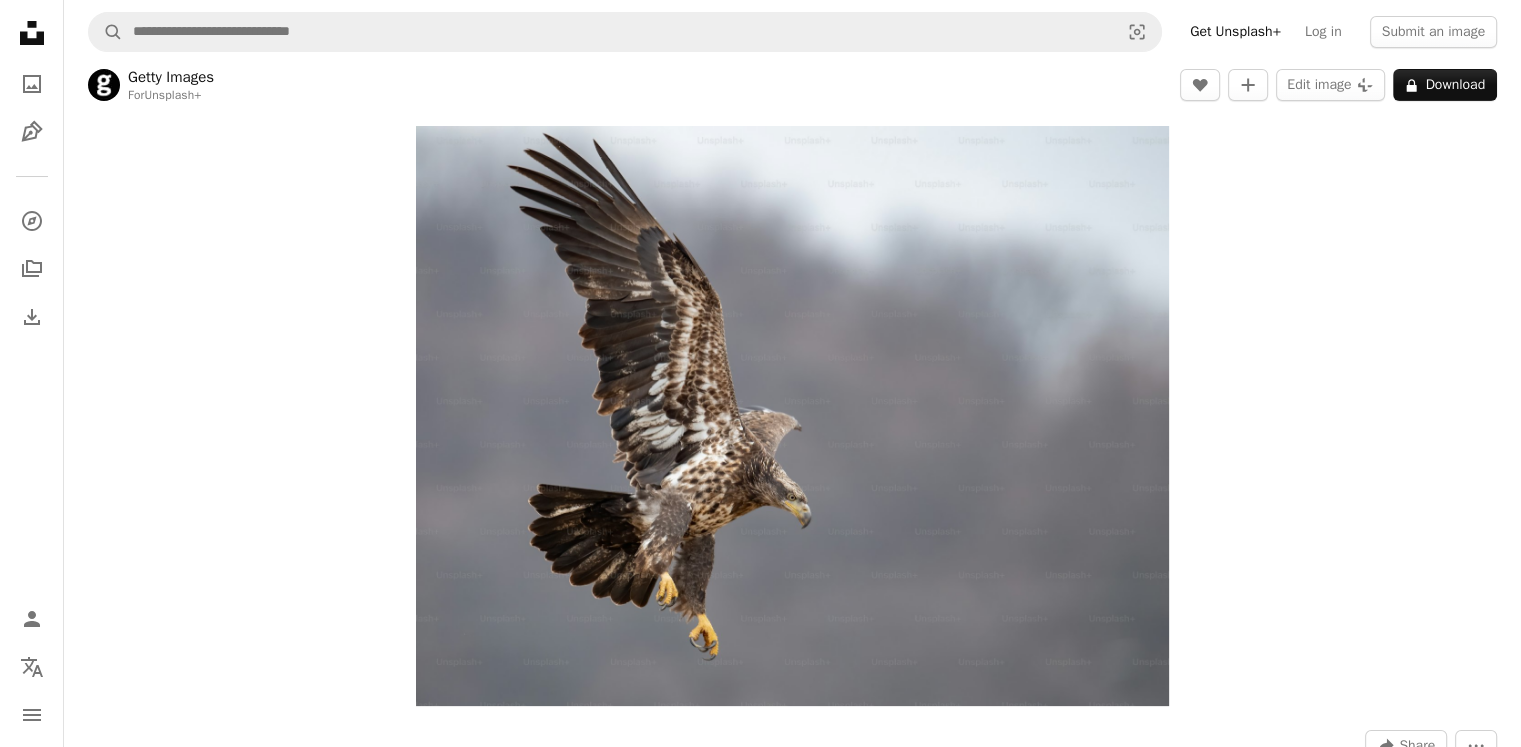 scroll, scrollTop: 0, scrollLeft: 0, axis: both 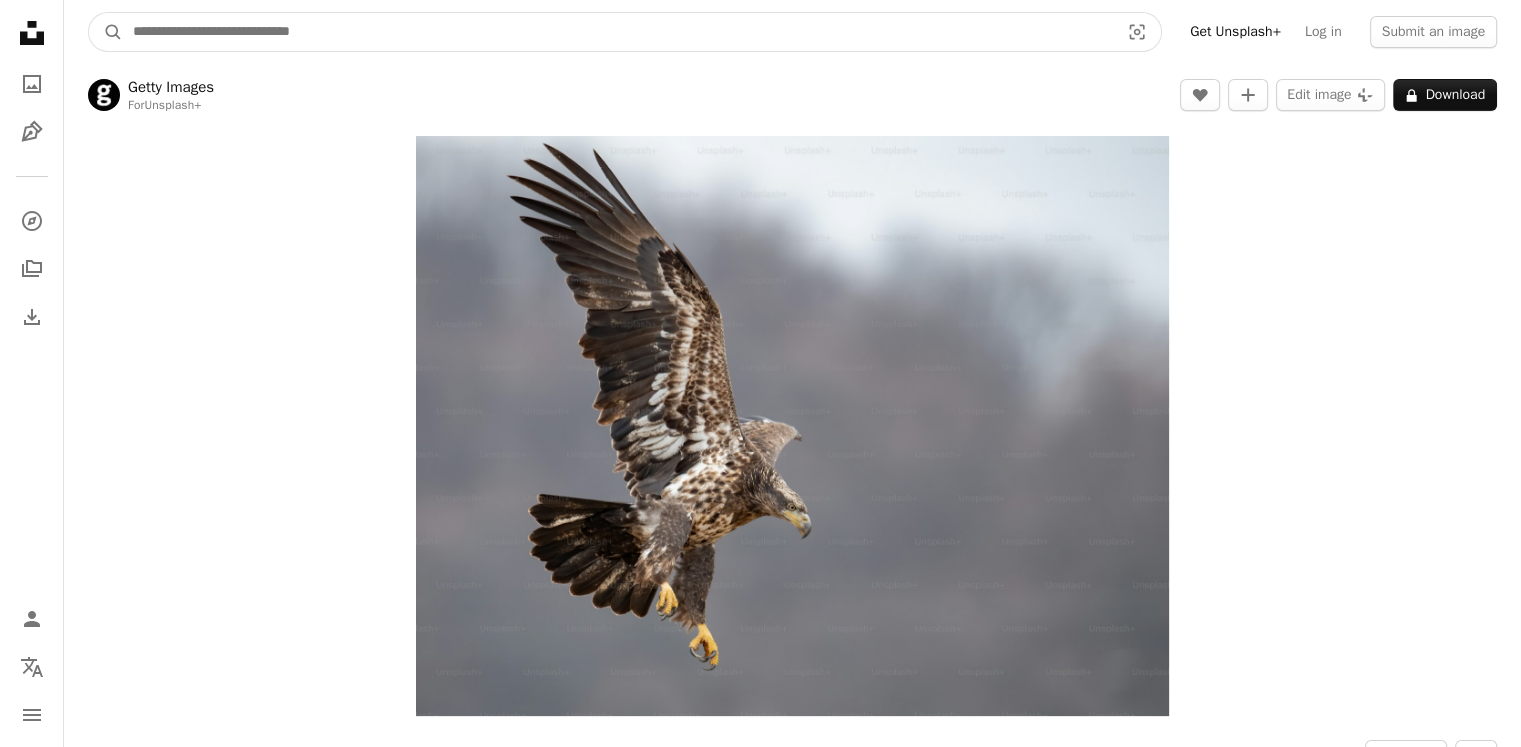 click at bounding box center [618, 32] 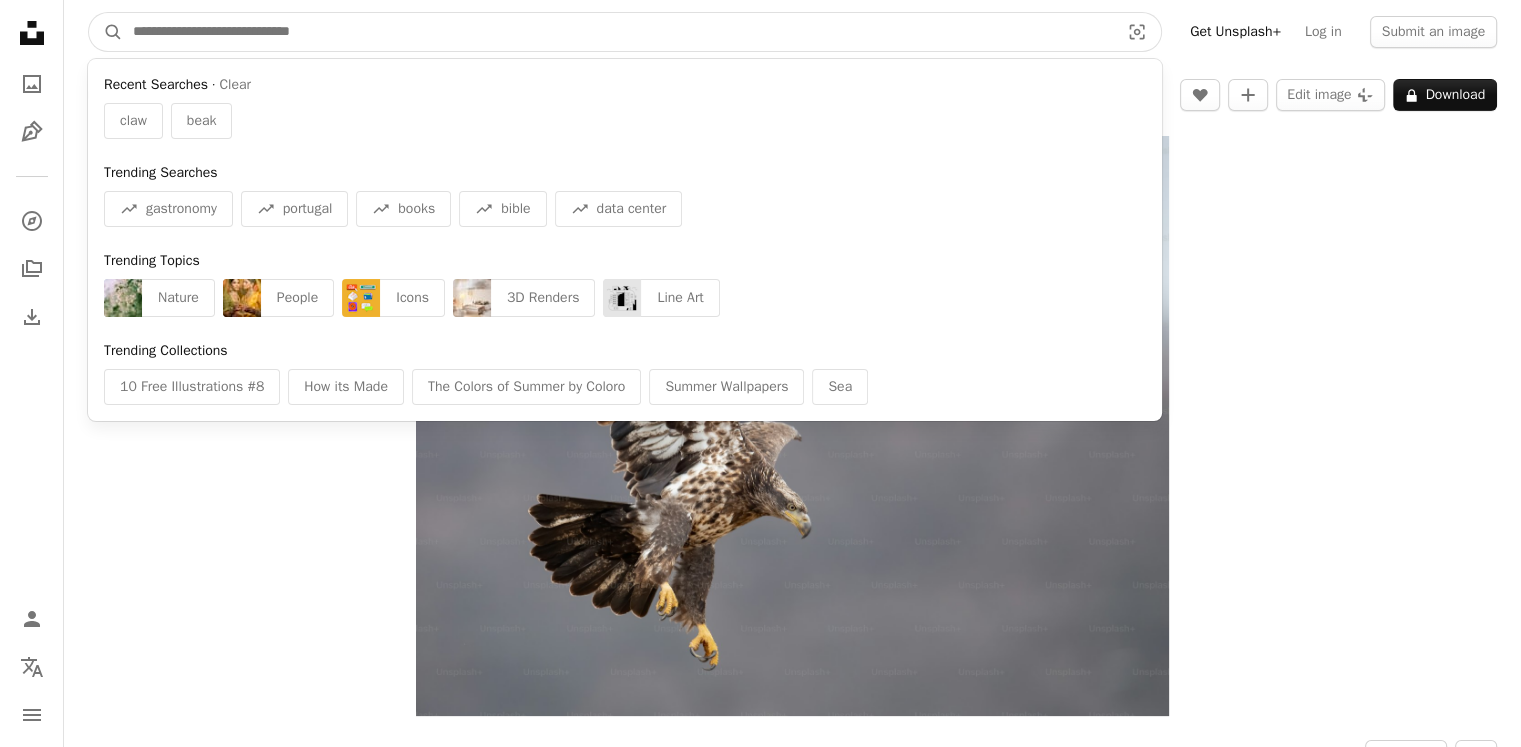 paste on "**********" 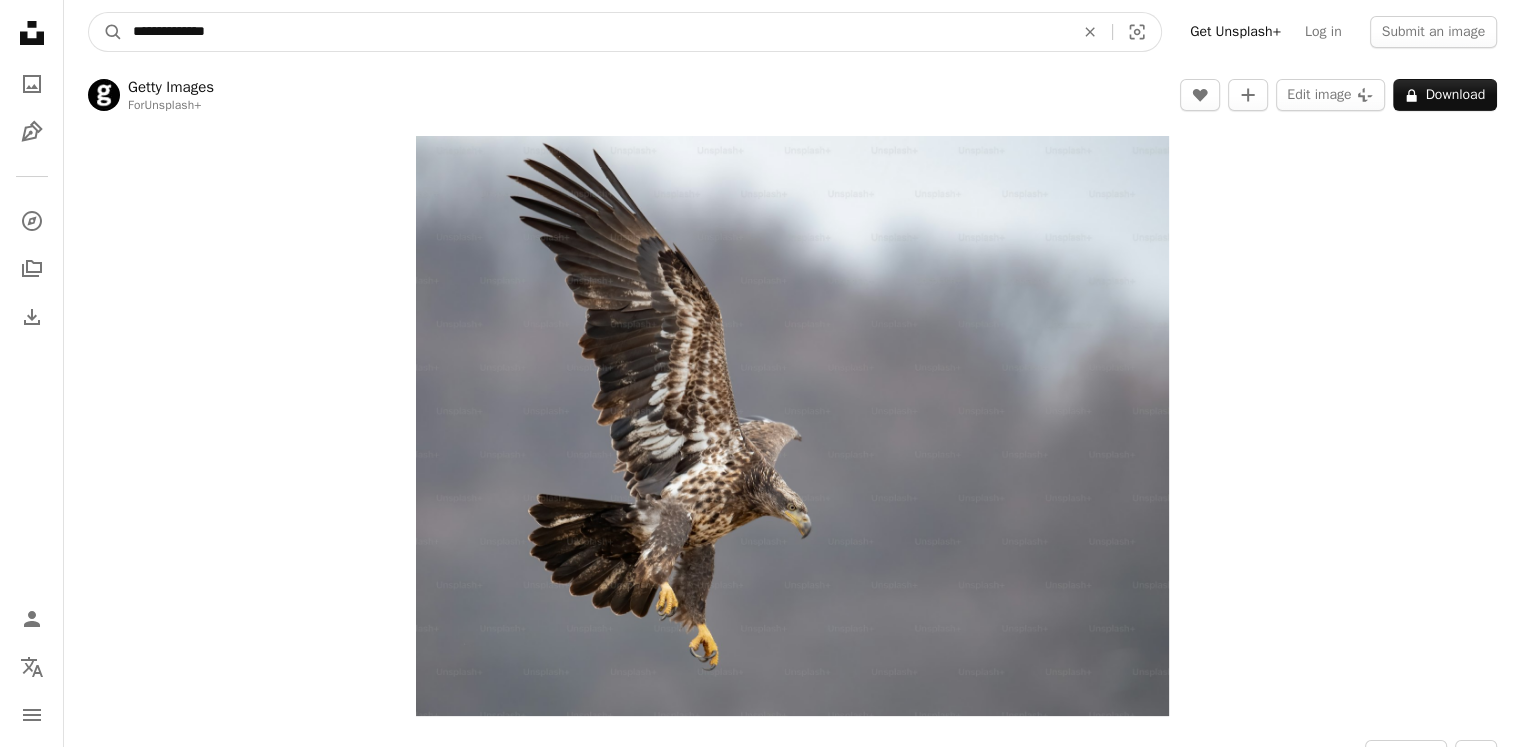 type on "**********" 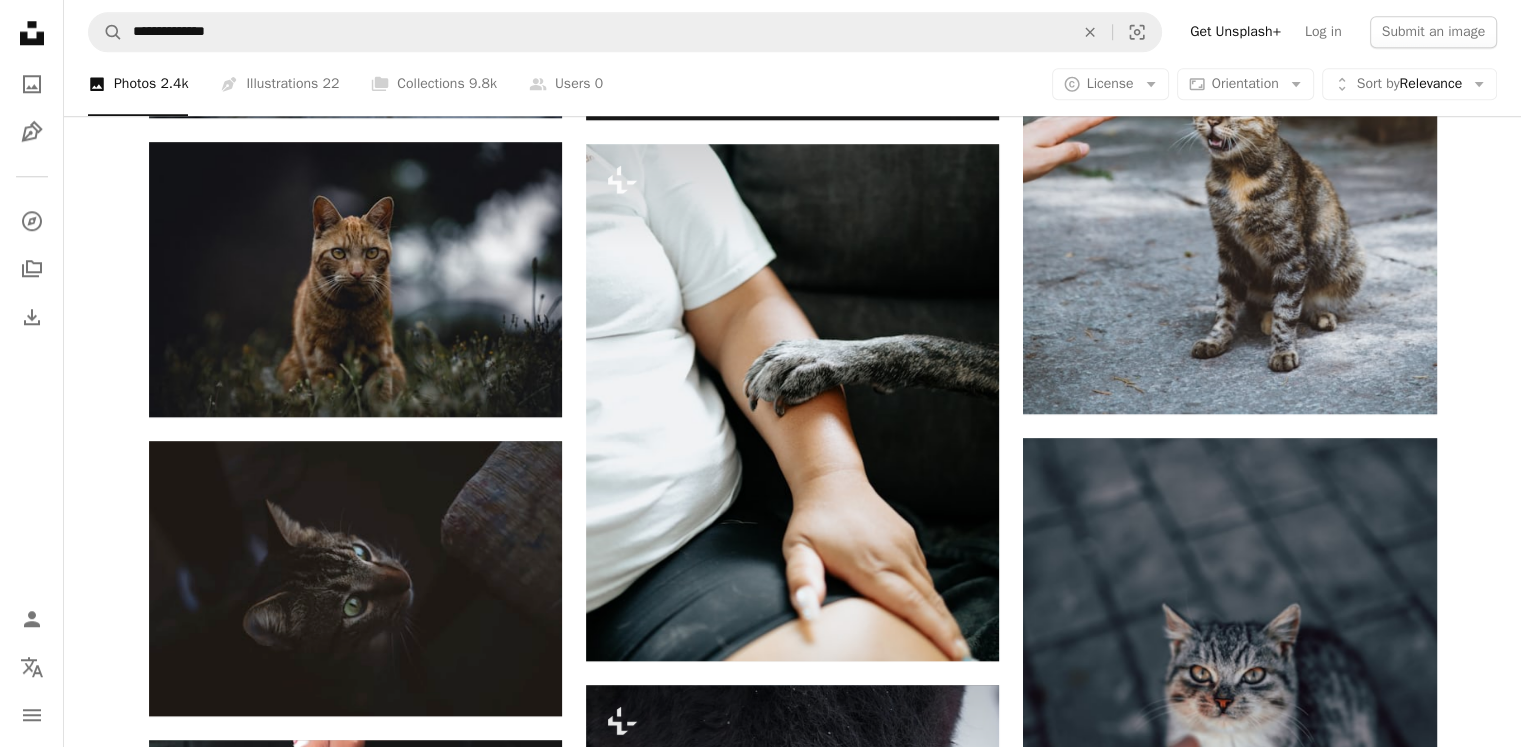scroll, scrollTop: 1800, scrollLeft: 0, axis: vertical 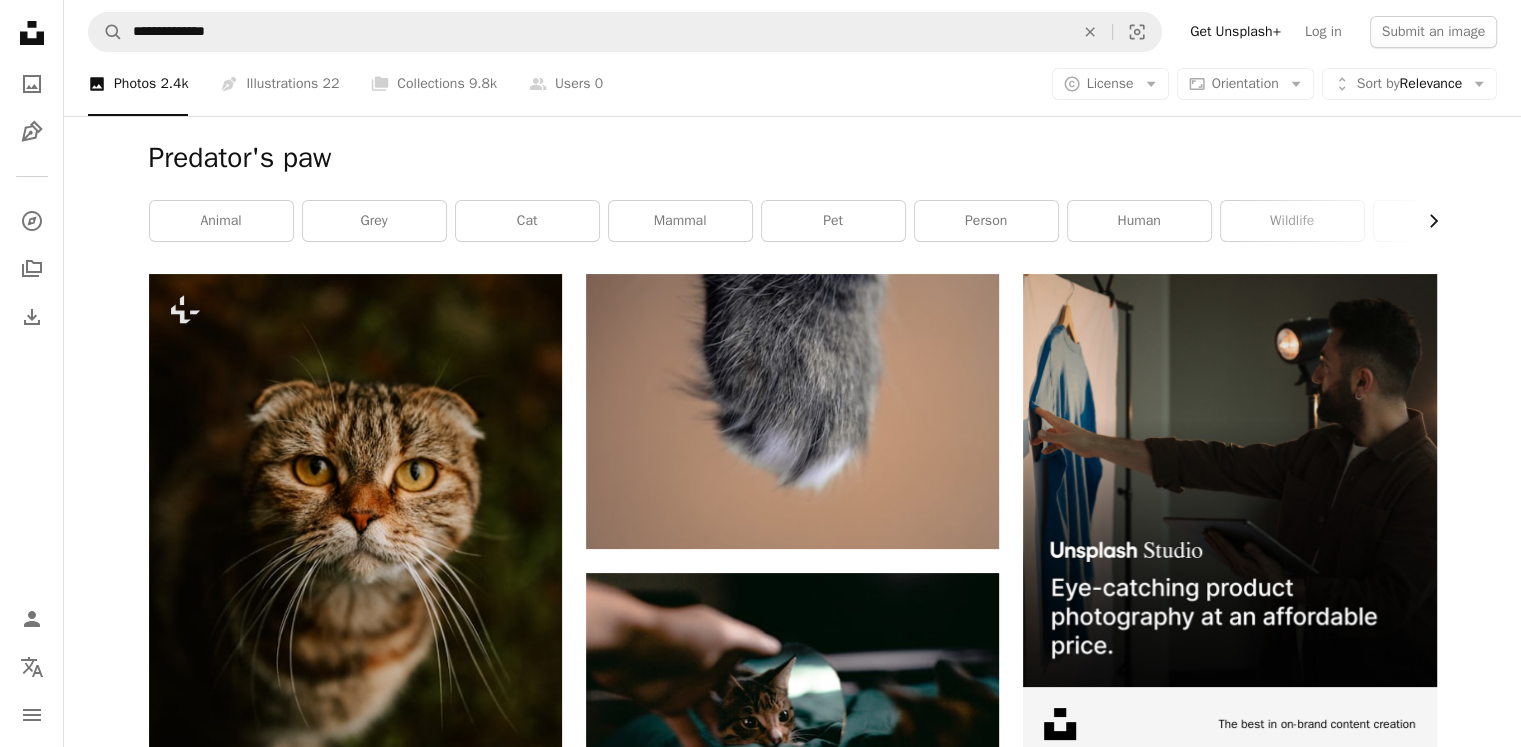 click on "Chevron right" 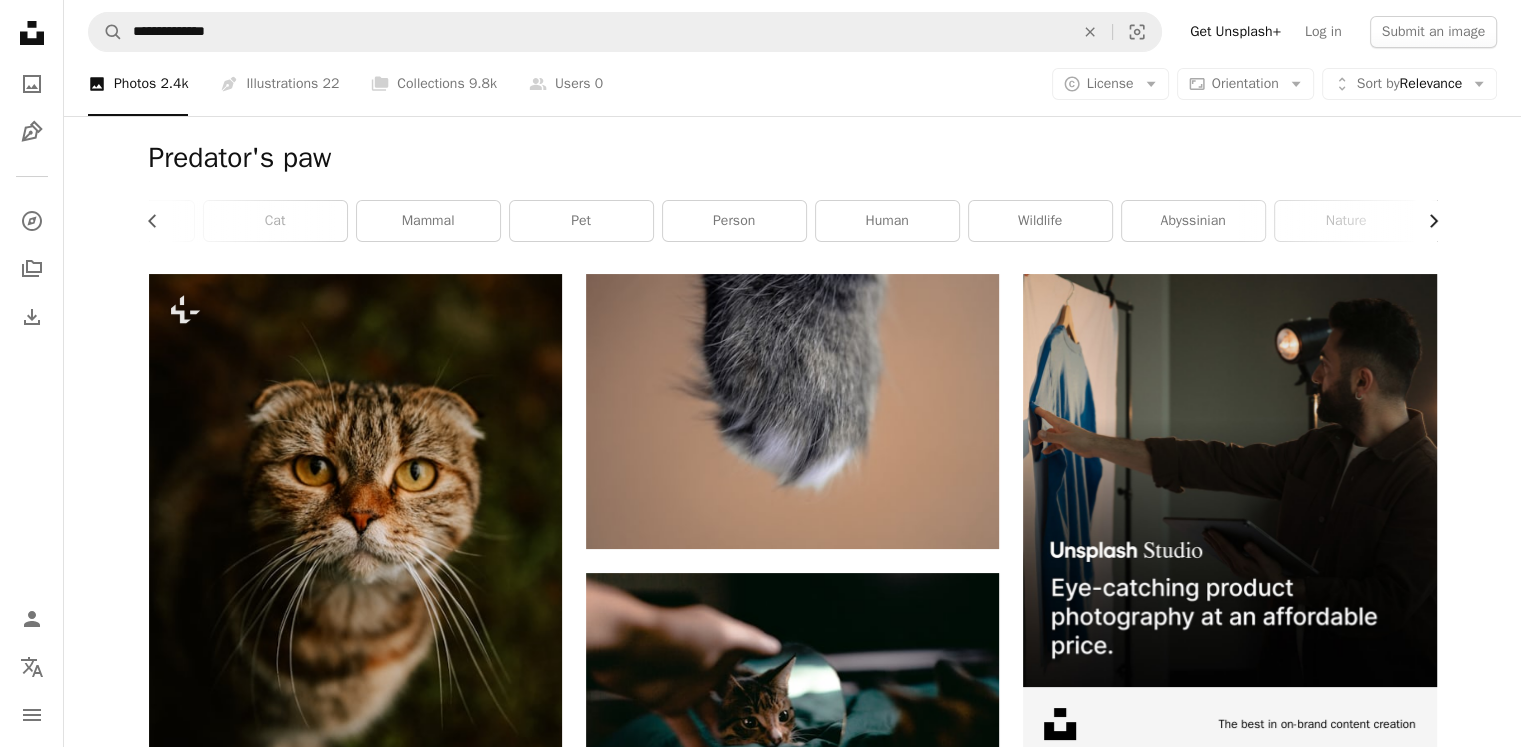 scroll, scrollTop: 0, scrollLeft: 300, axis: horizontal 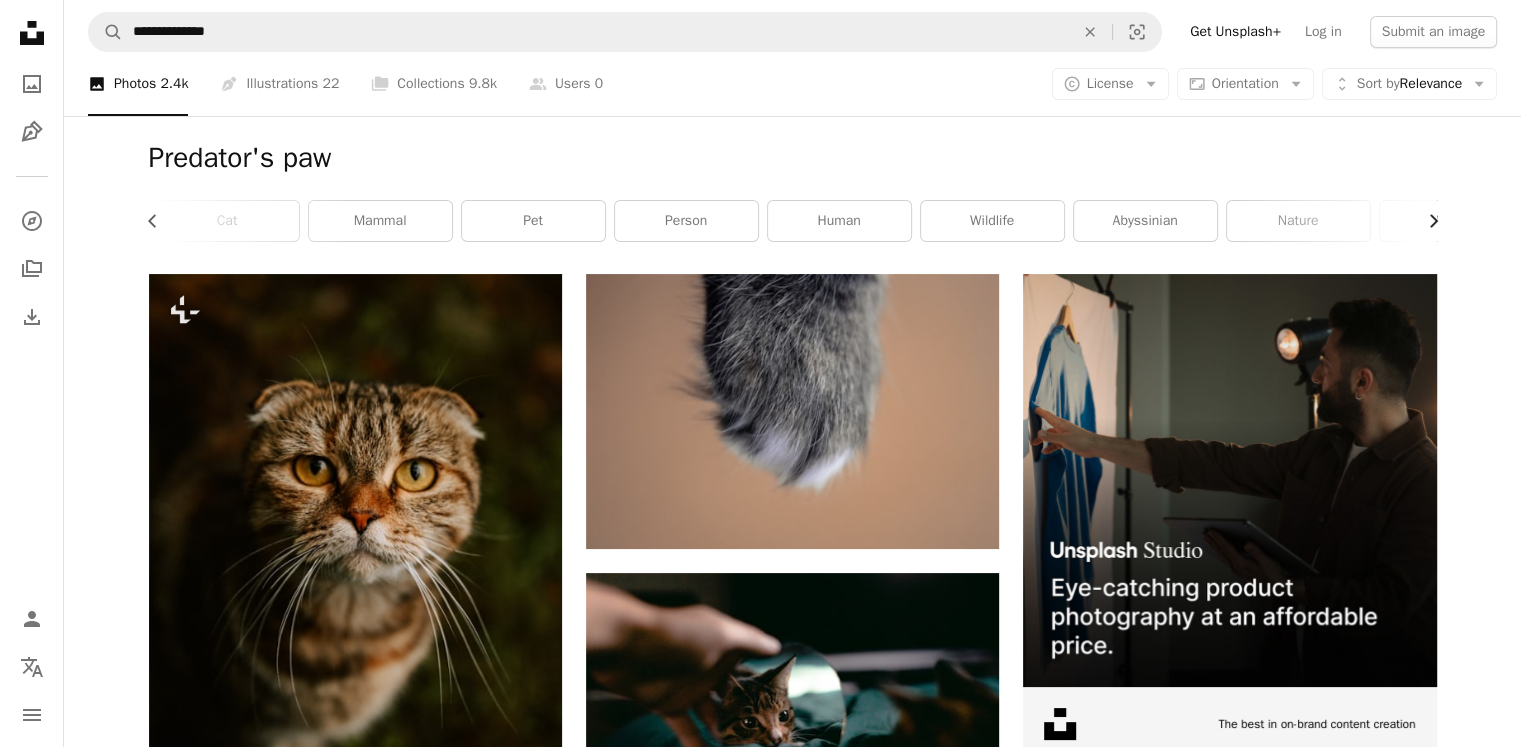 click on "Chevron right" 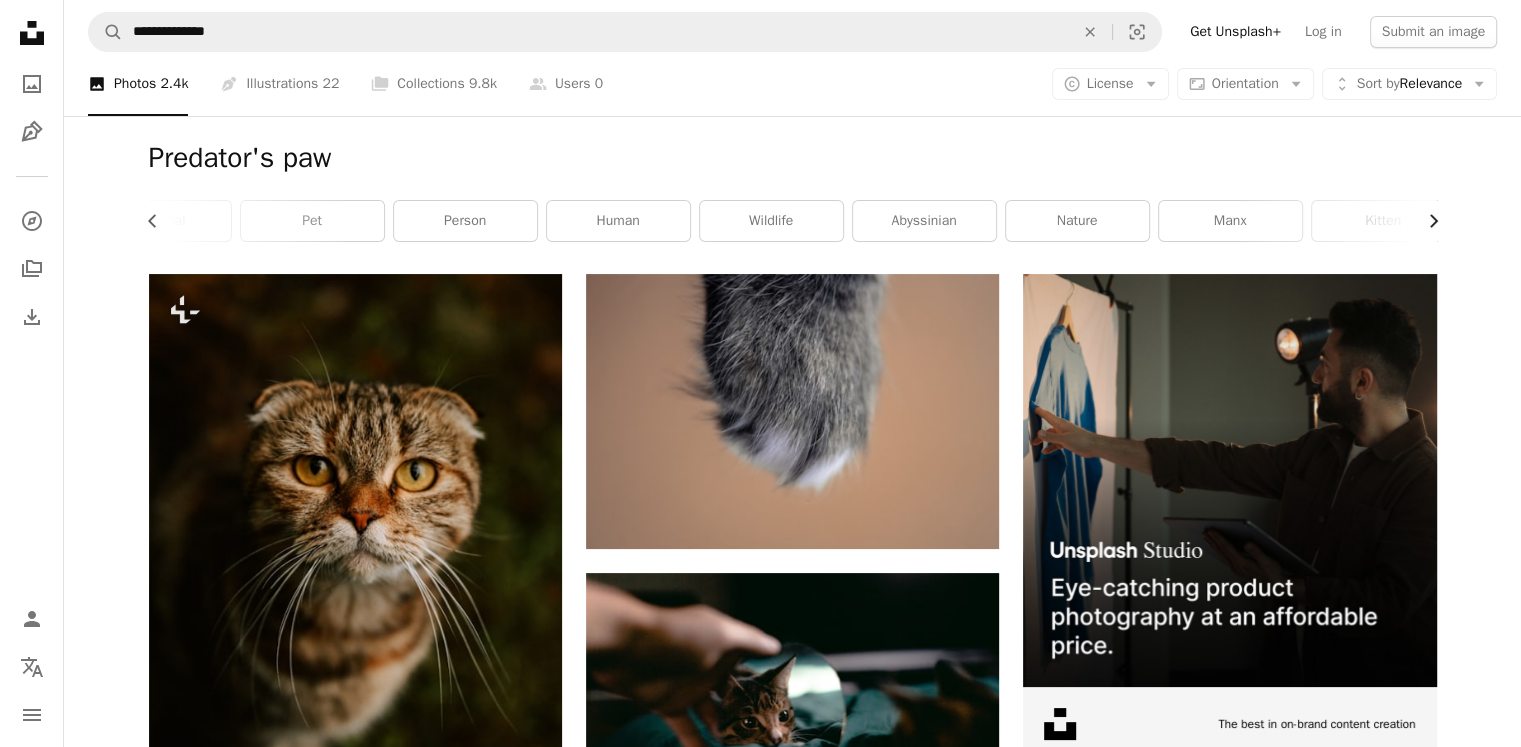 scroll, scrollTop: 0, scrollLeft: 540, axis: horizontal 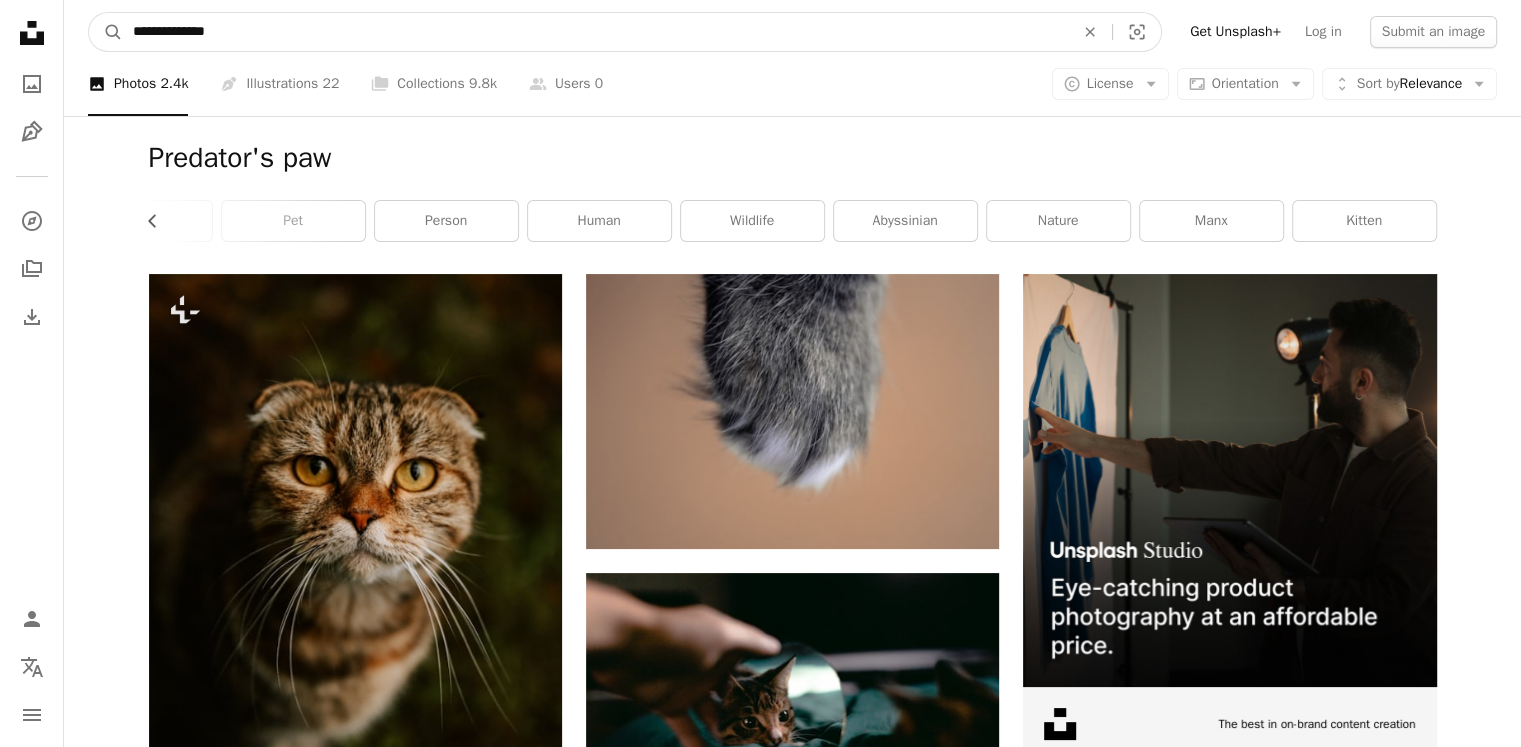click on "**********" at bounding box center (595, 32) 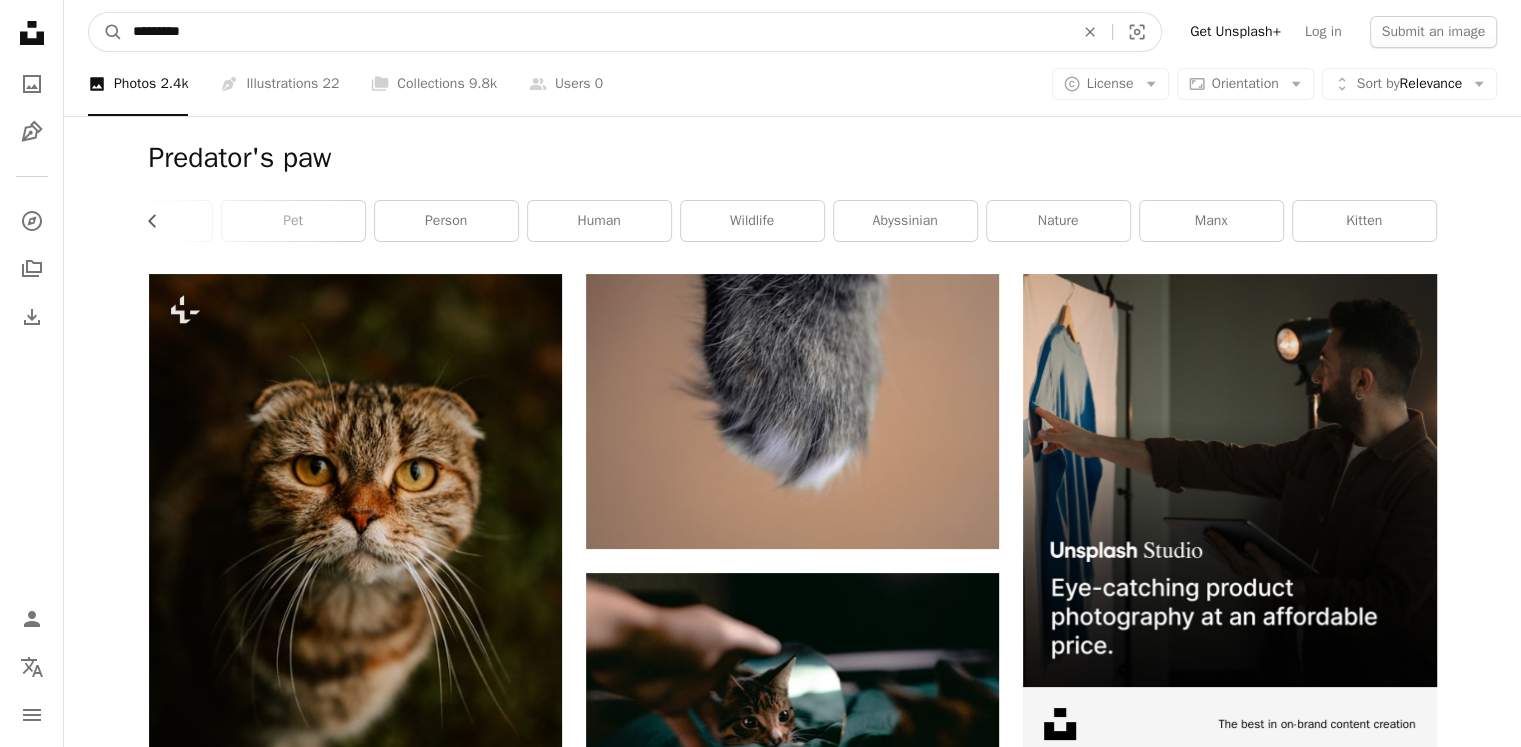 type on "*********" 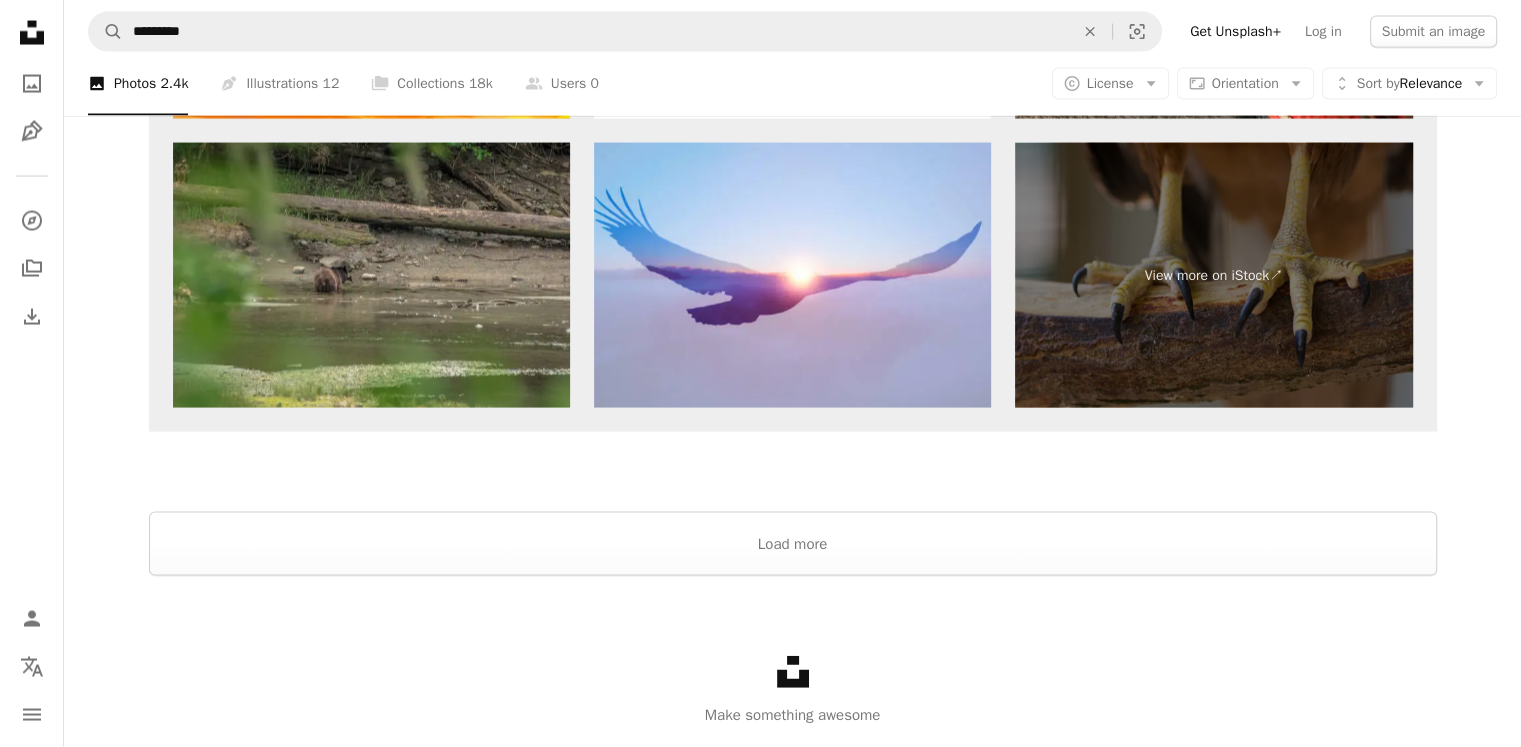 scroll, scrollTop: 4166, scrollLeft: 0, axis: vertical 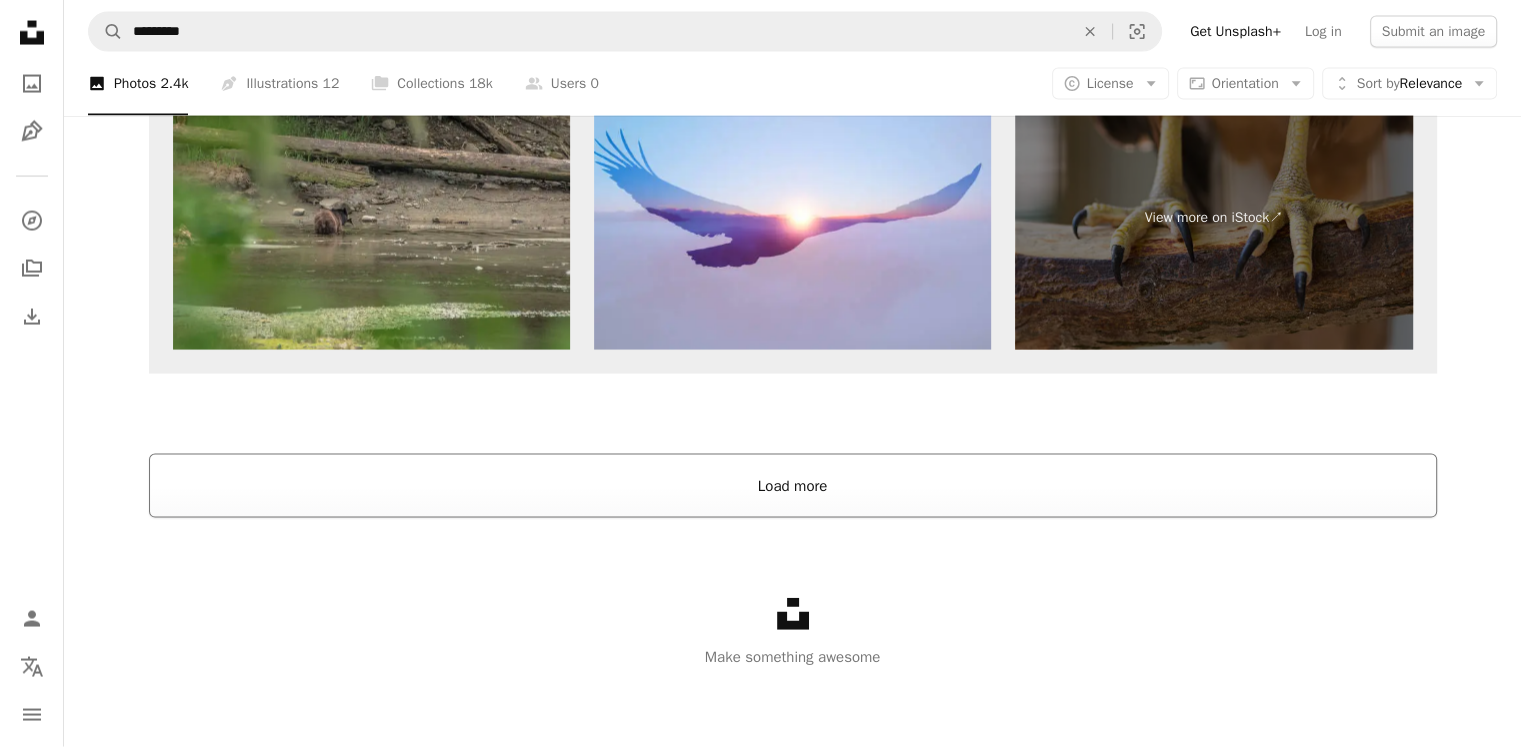 click on "Load more" at bounding box center (793, 486) 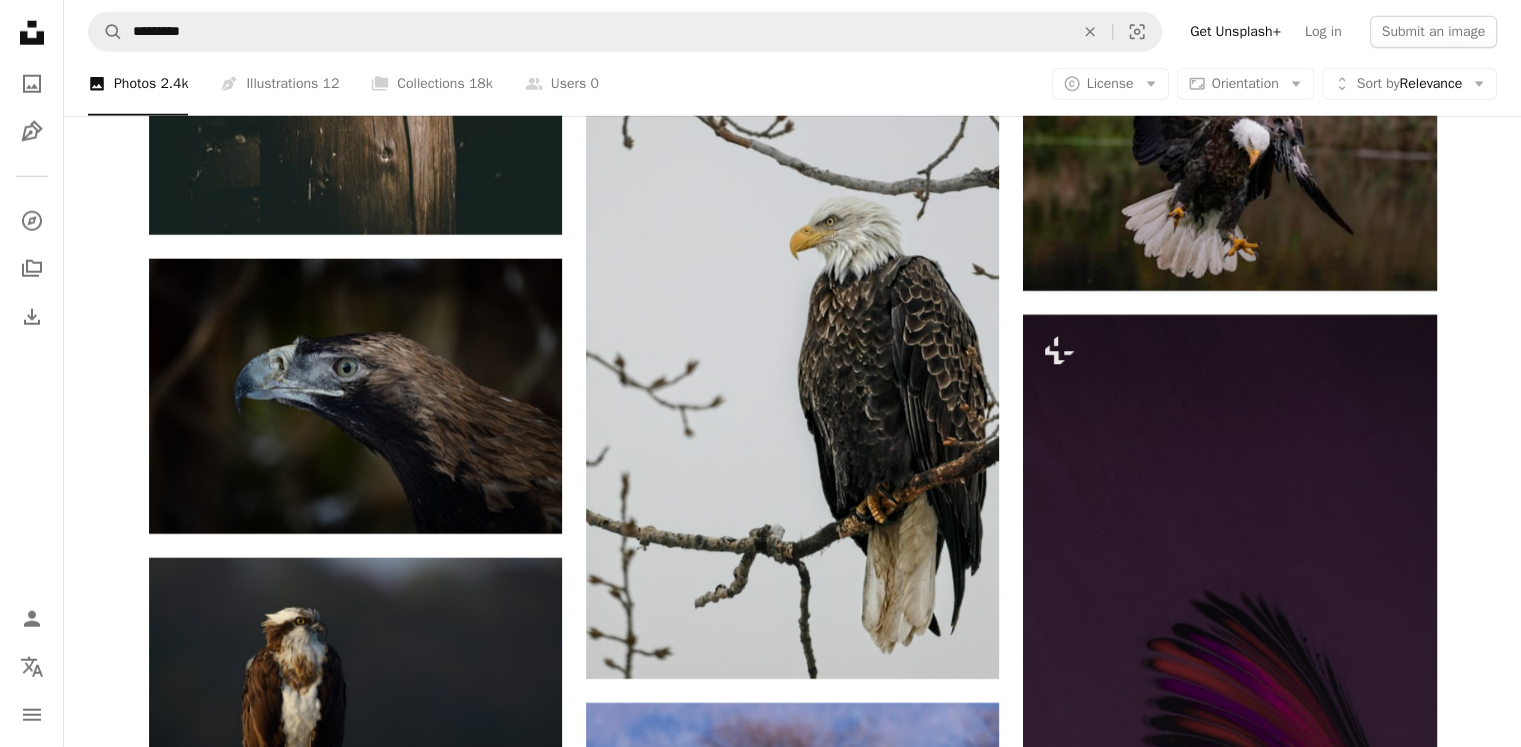 scroll, scrollTop: 5466, scrollLeft: 0, axis: vertical 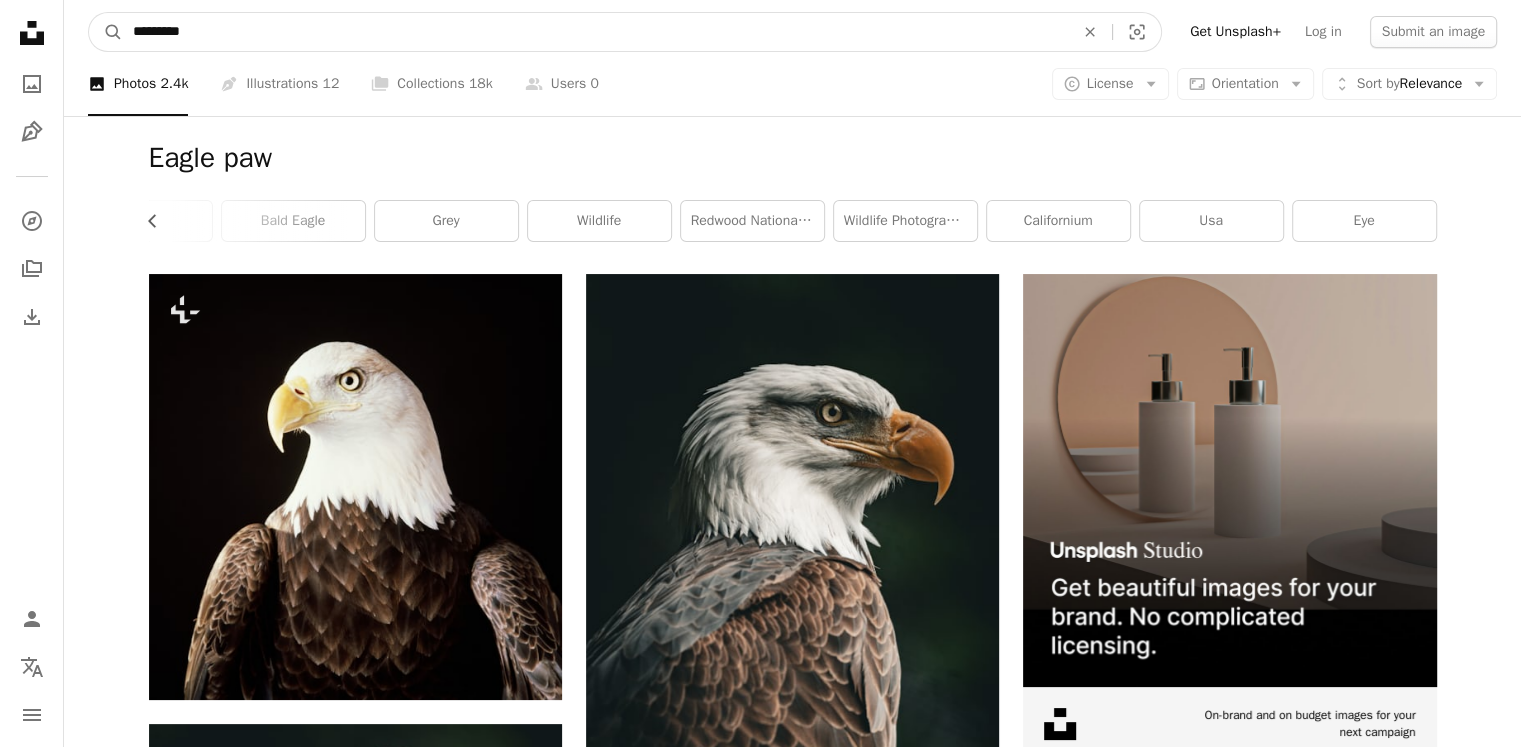 click on "*********" at bounding box center [595, 32] 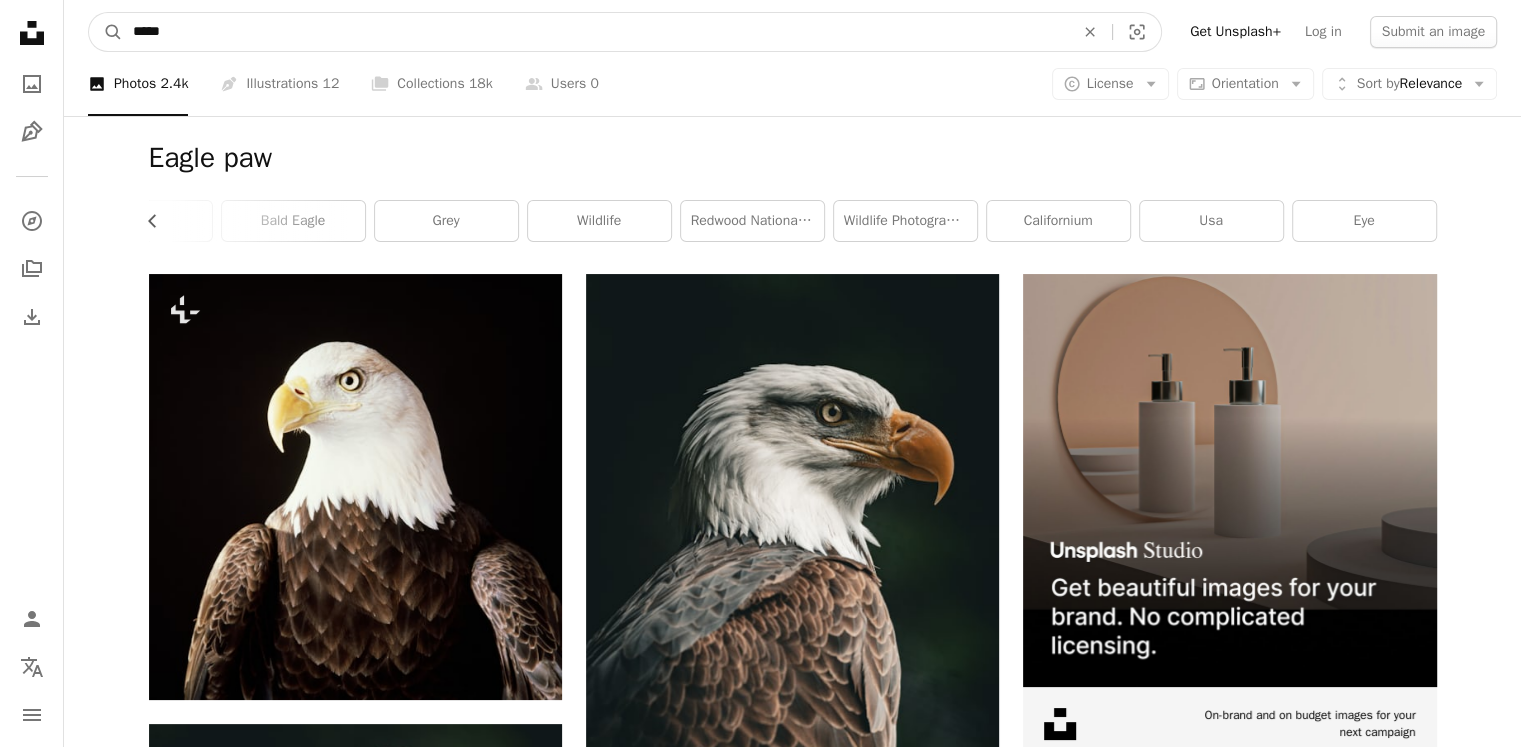 type on "*****" 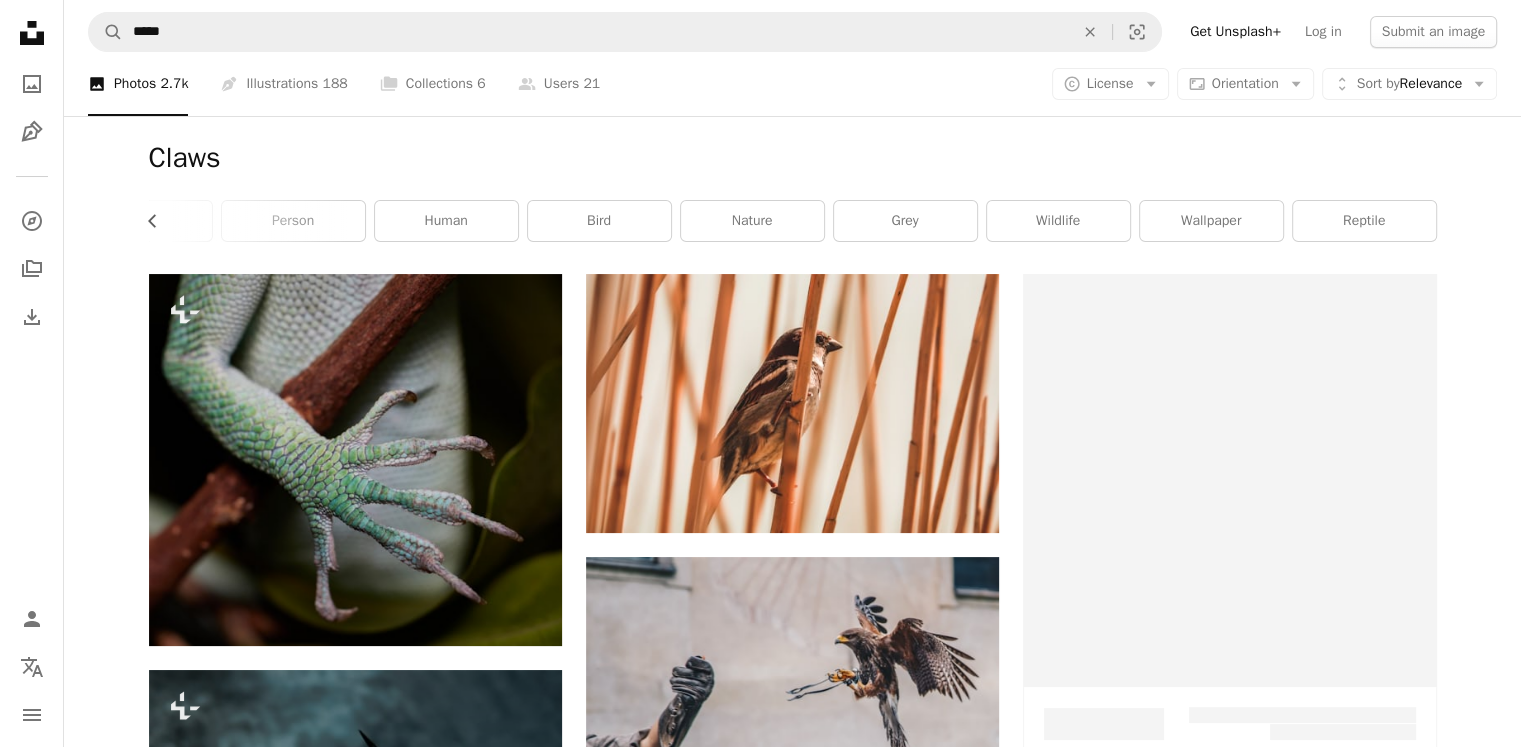scroll, scrollTop: 0, scrollLeft: 387, axis: horizontal 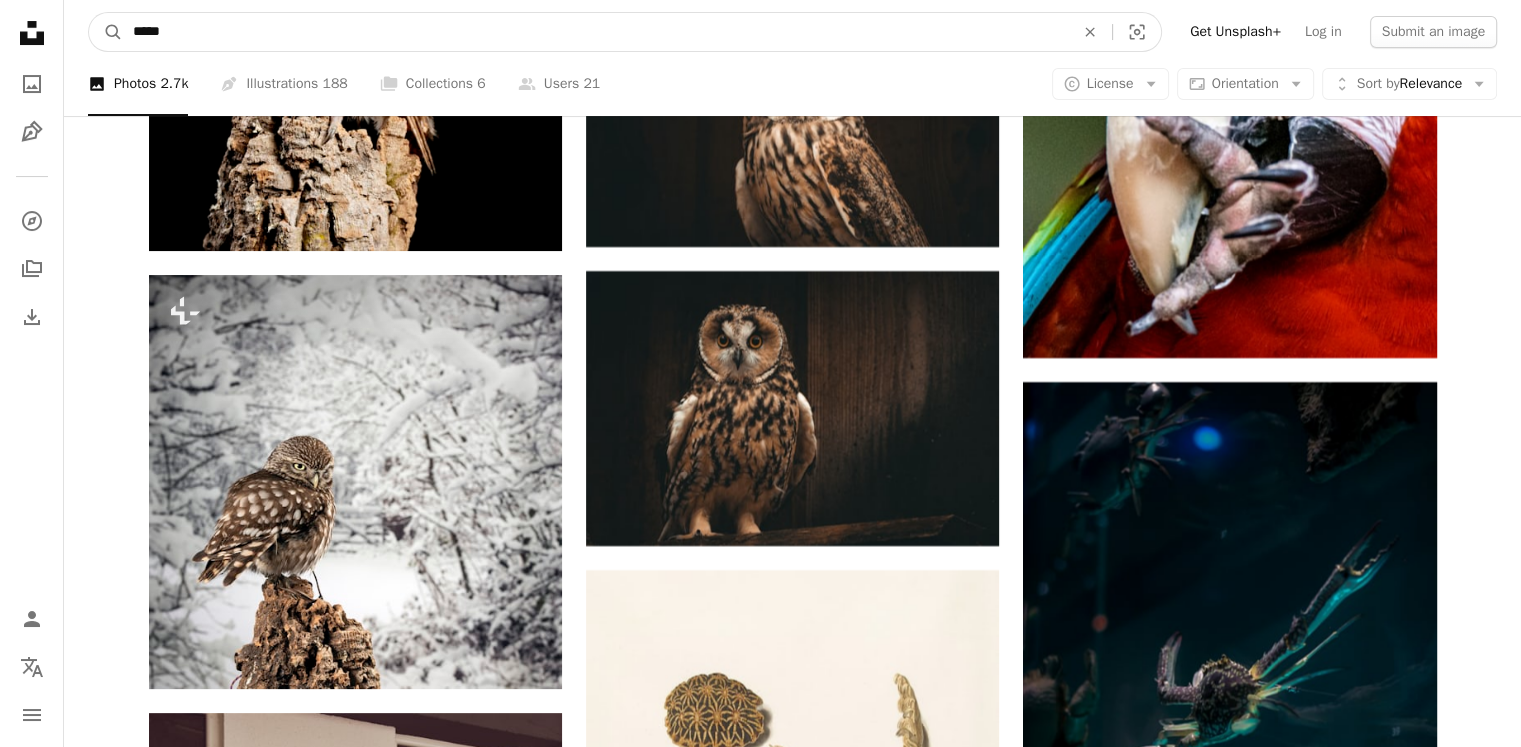 click on "*****" at bounding box center (595, 32) 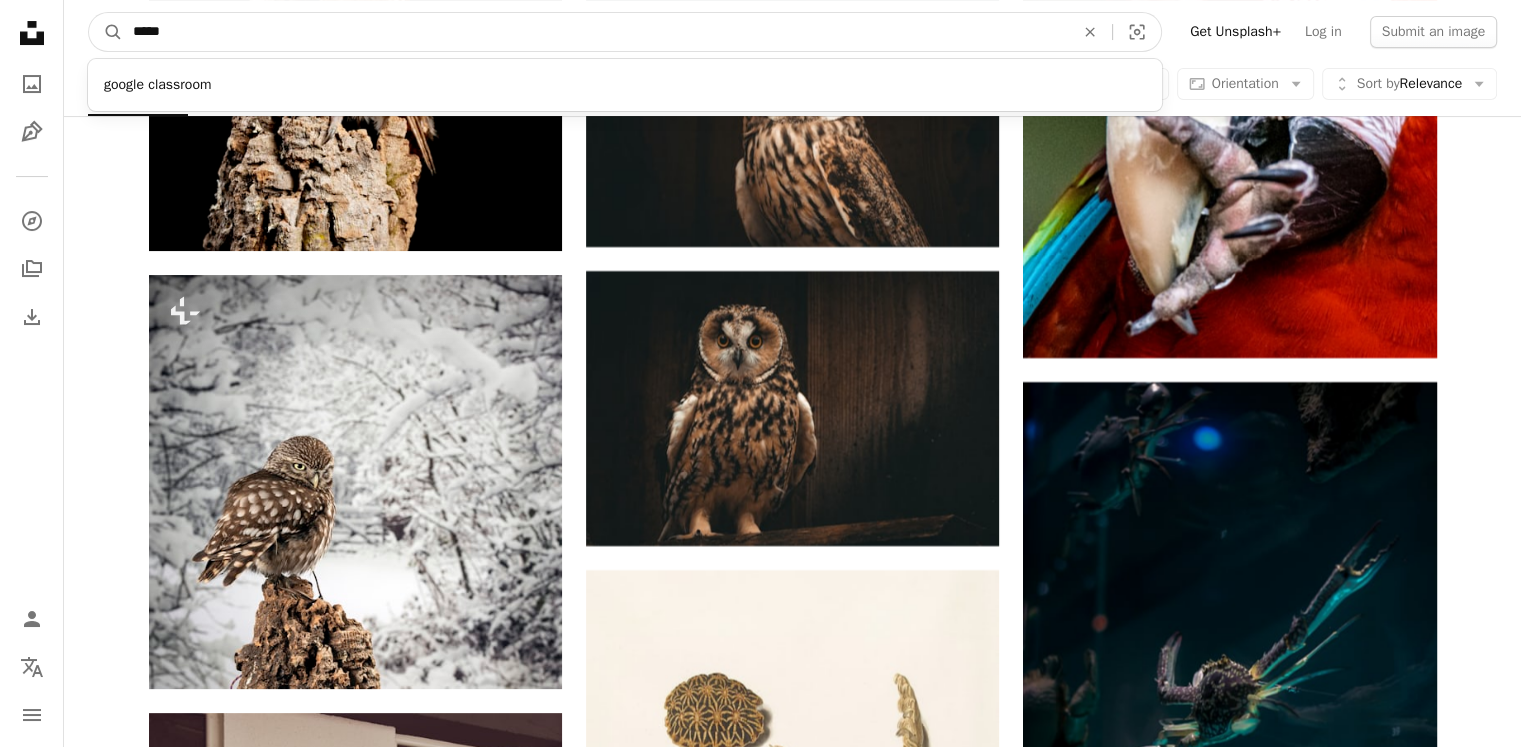 click on "*****" at bounding box center (595, 32) 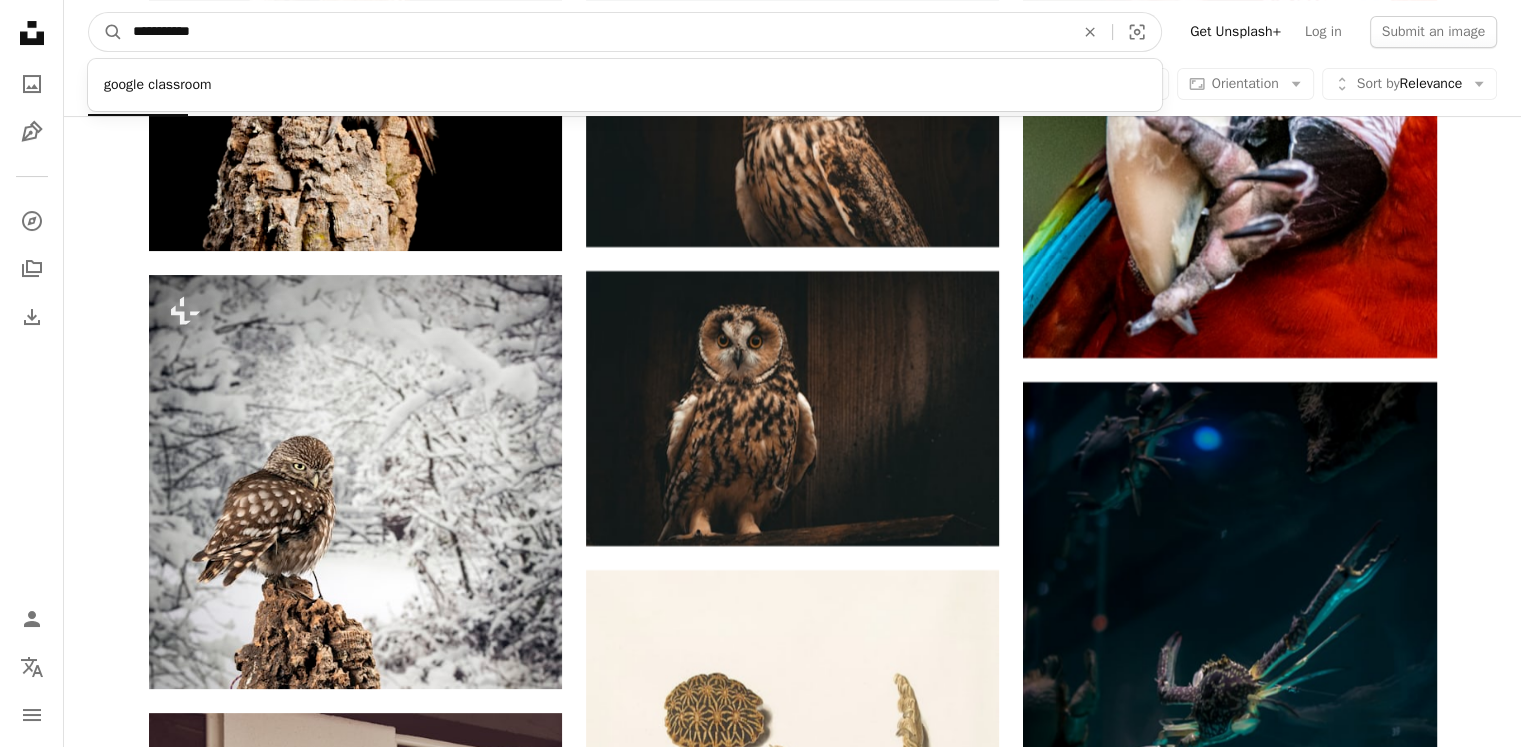 type on "**********" 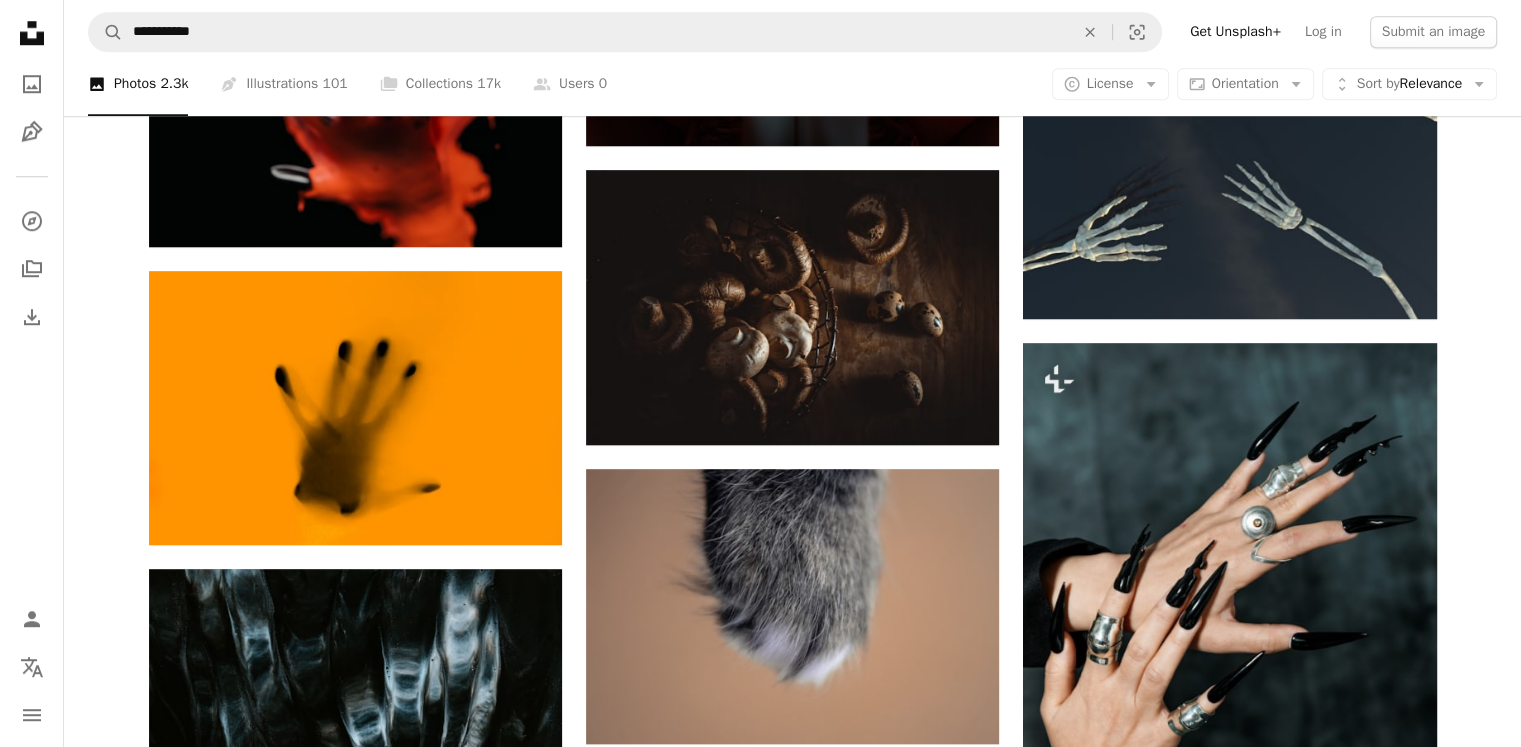 scroll, scrollTop: 1700, scrollLeft: 0, axis: vertical 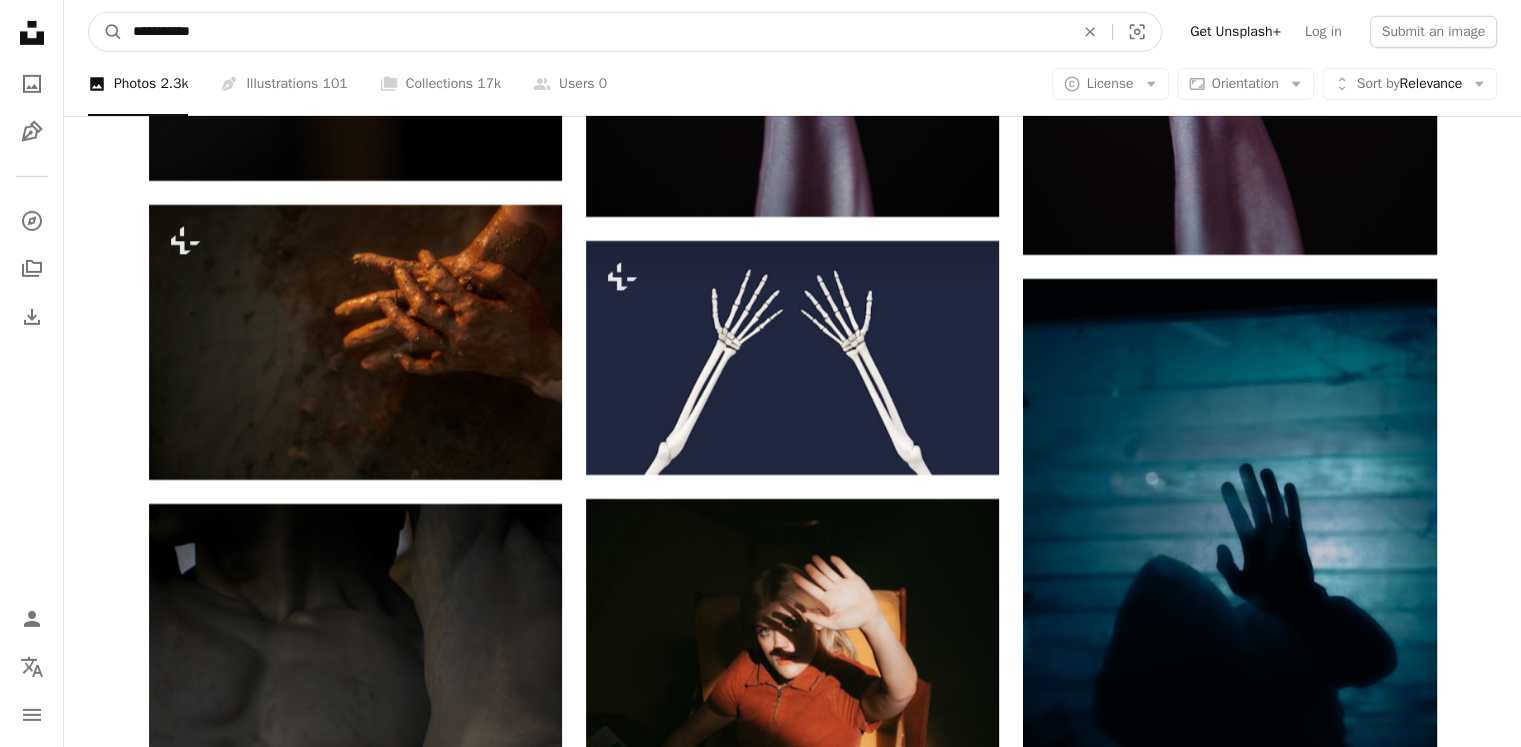 click on "**********" at bounding box center [595, 32] 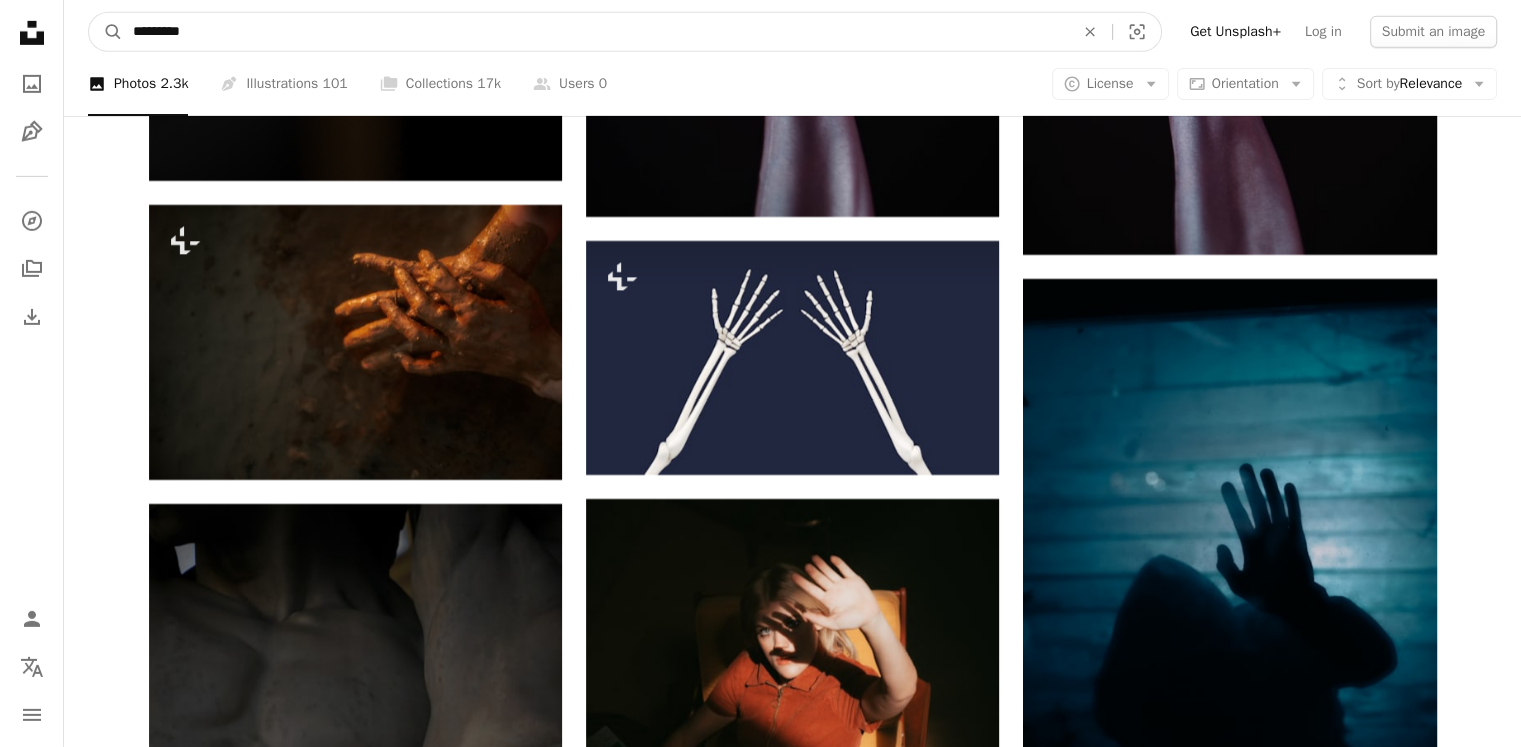 type on "*********" 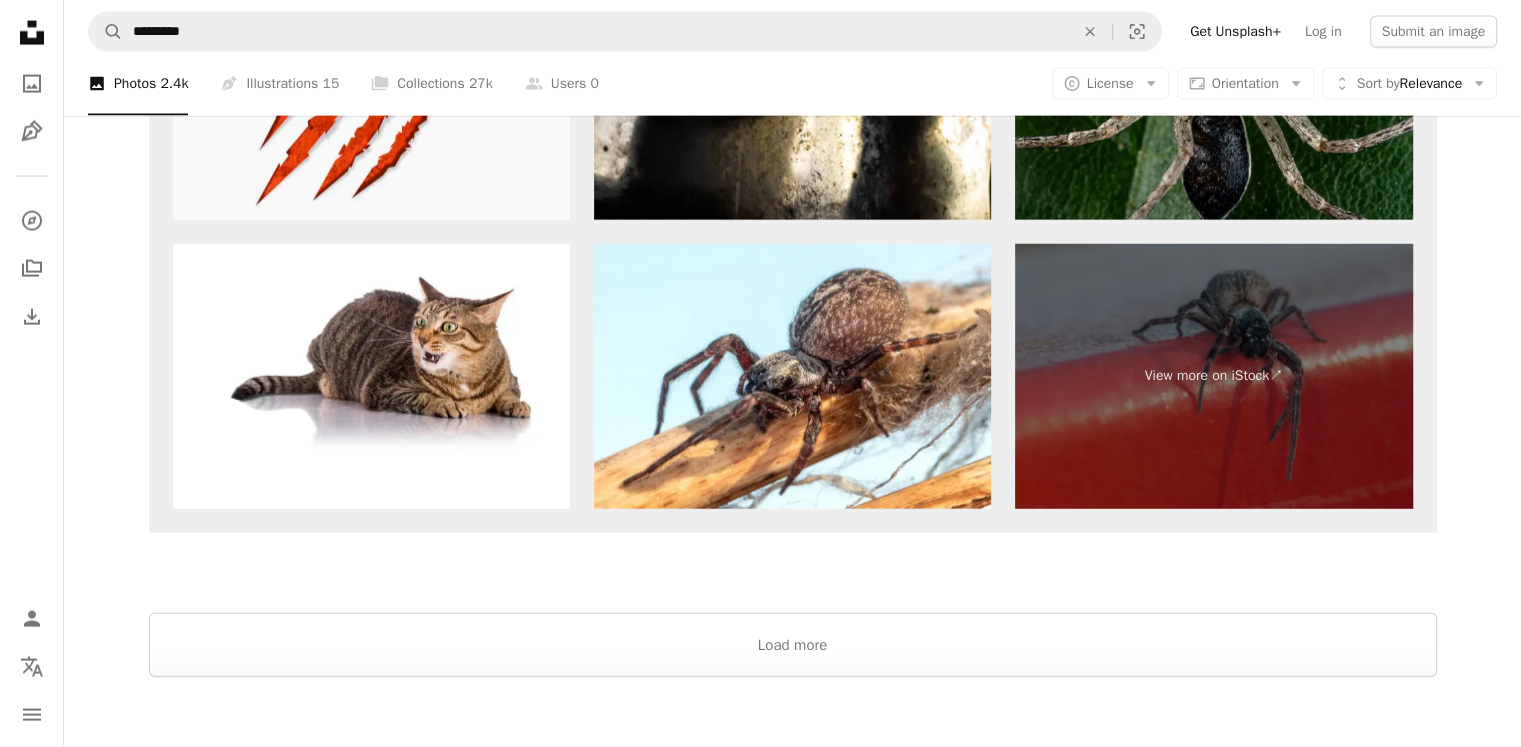 scroll, scrollTop: 4702, scrollLeft: 0, axis: vertical 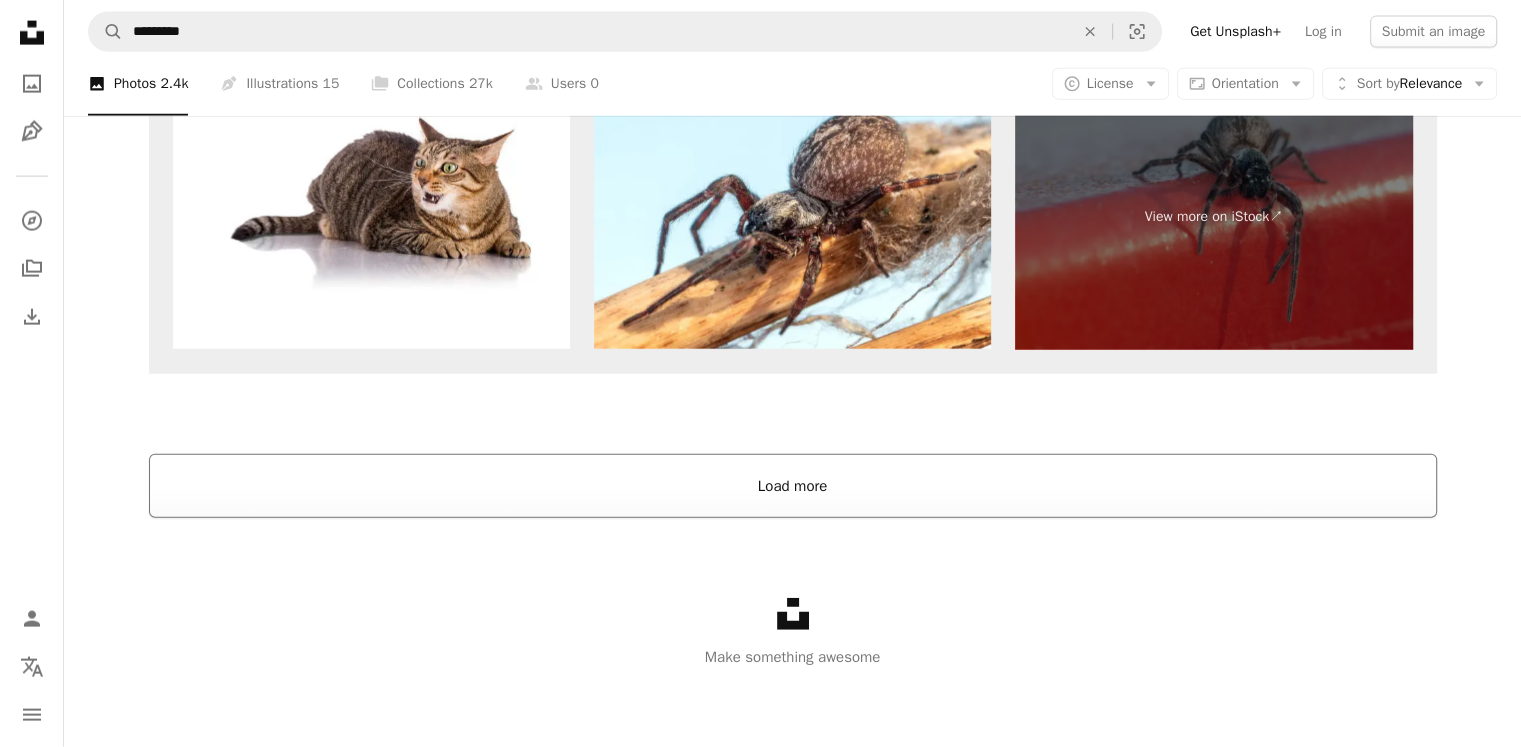 click on "Load more" at bounding box center (793, 486) 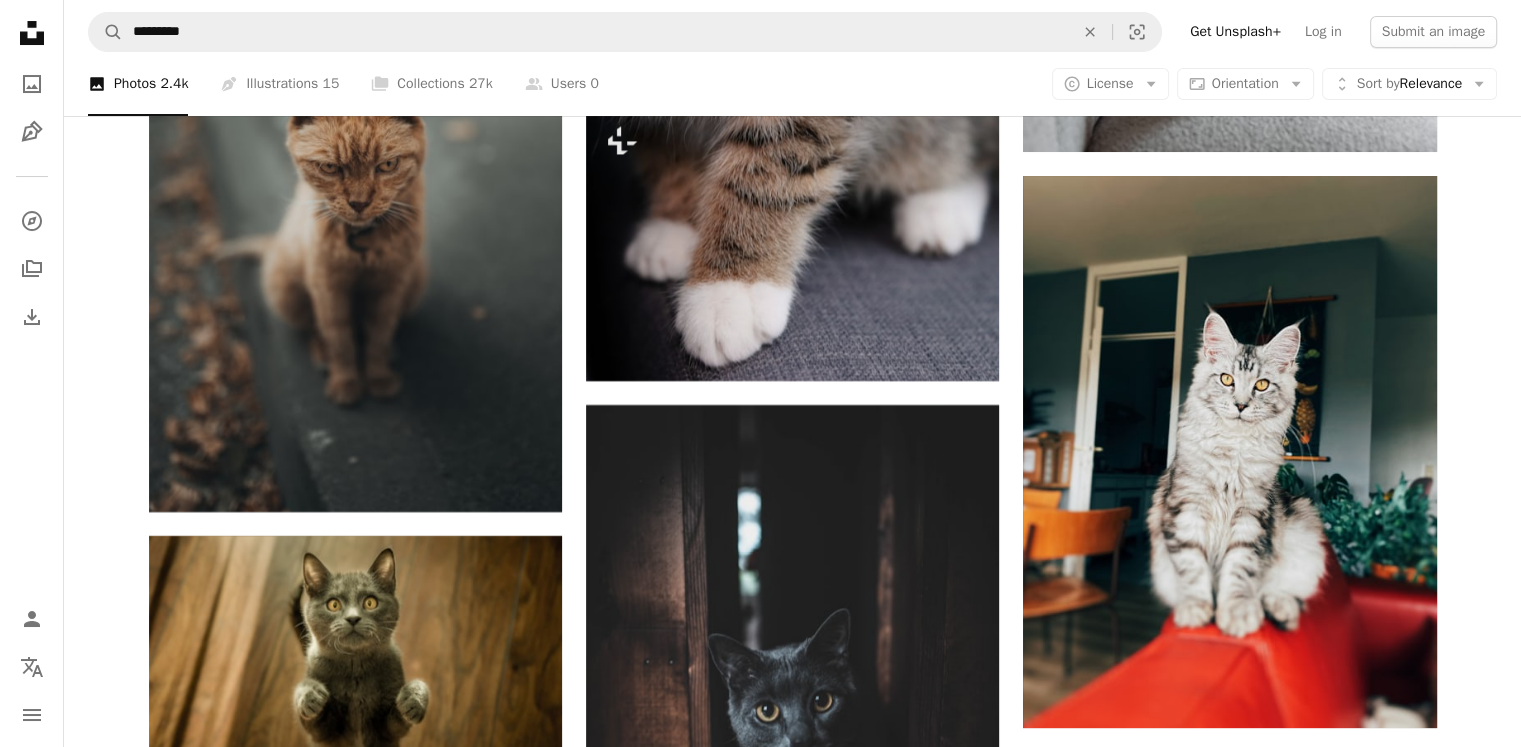 scroll, scrollTop: 8115, scrollLeft: 0, axis: vertical 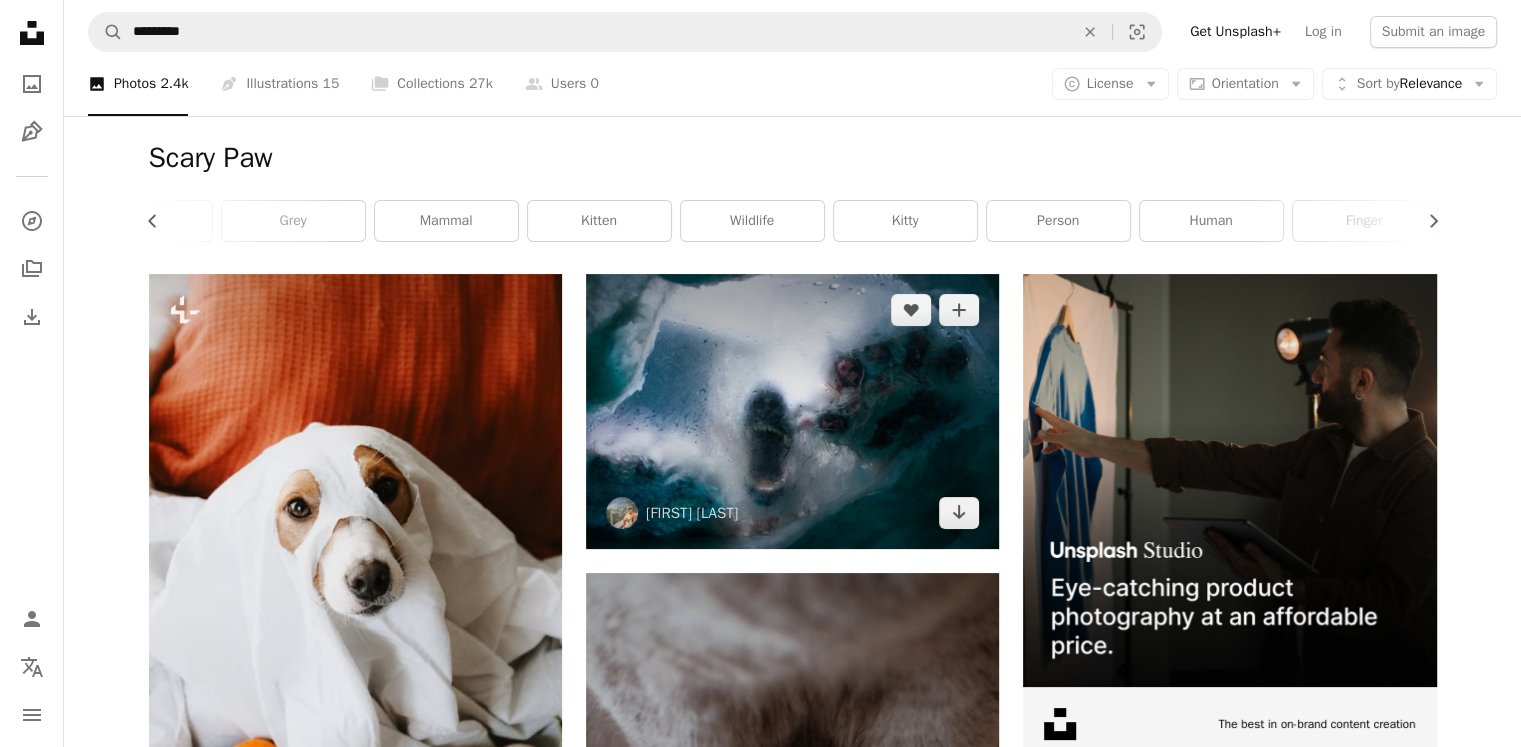 click at bounding box center (792, 411) 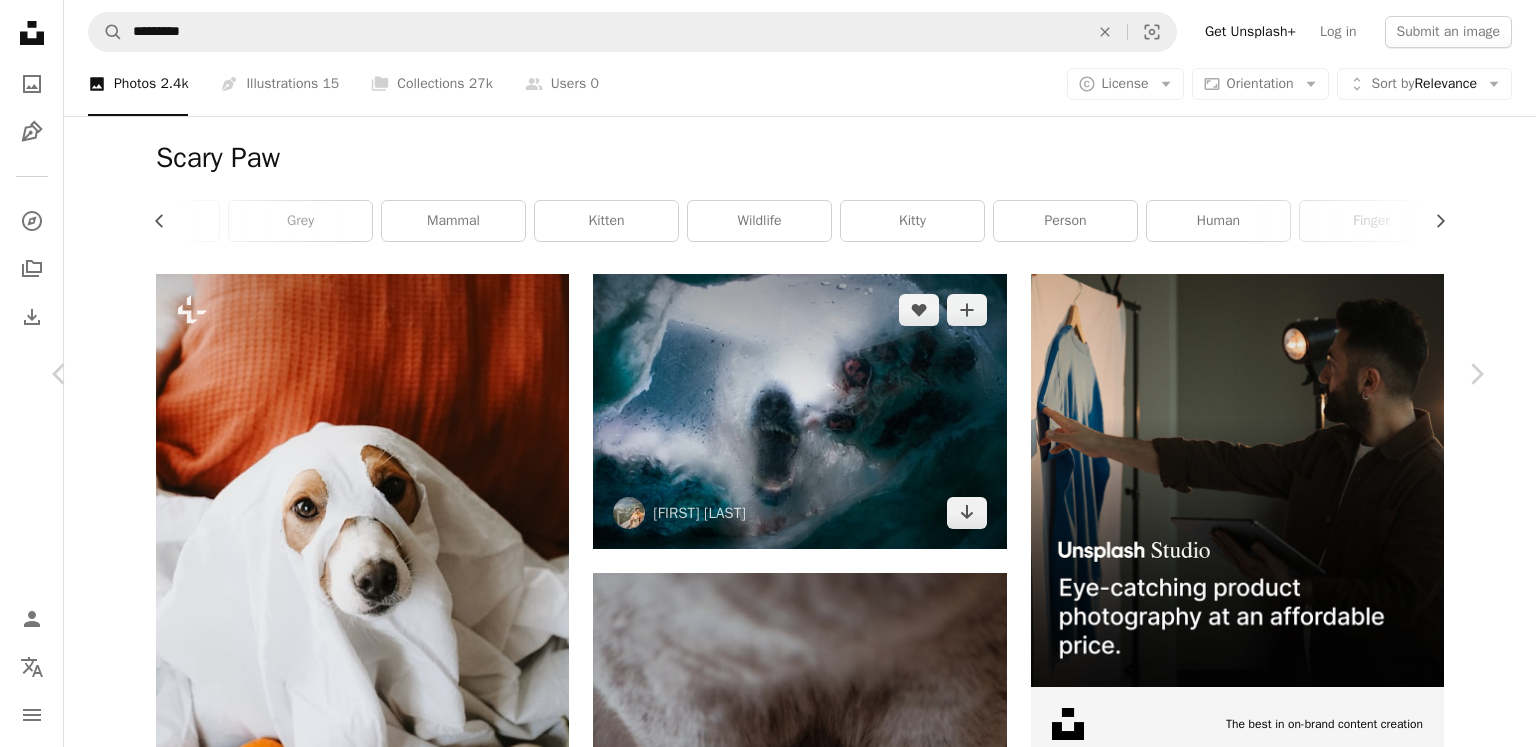 click at bounding box center [761, 14455] 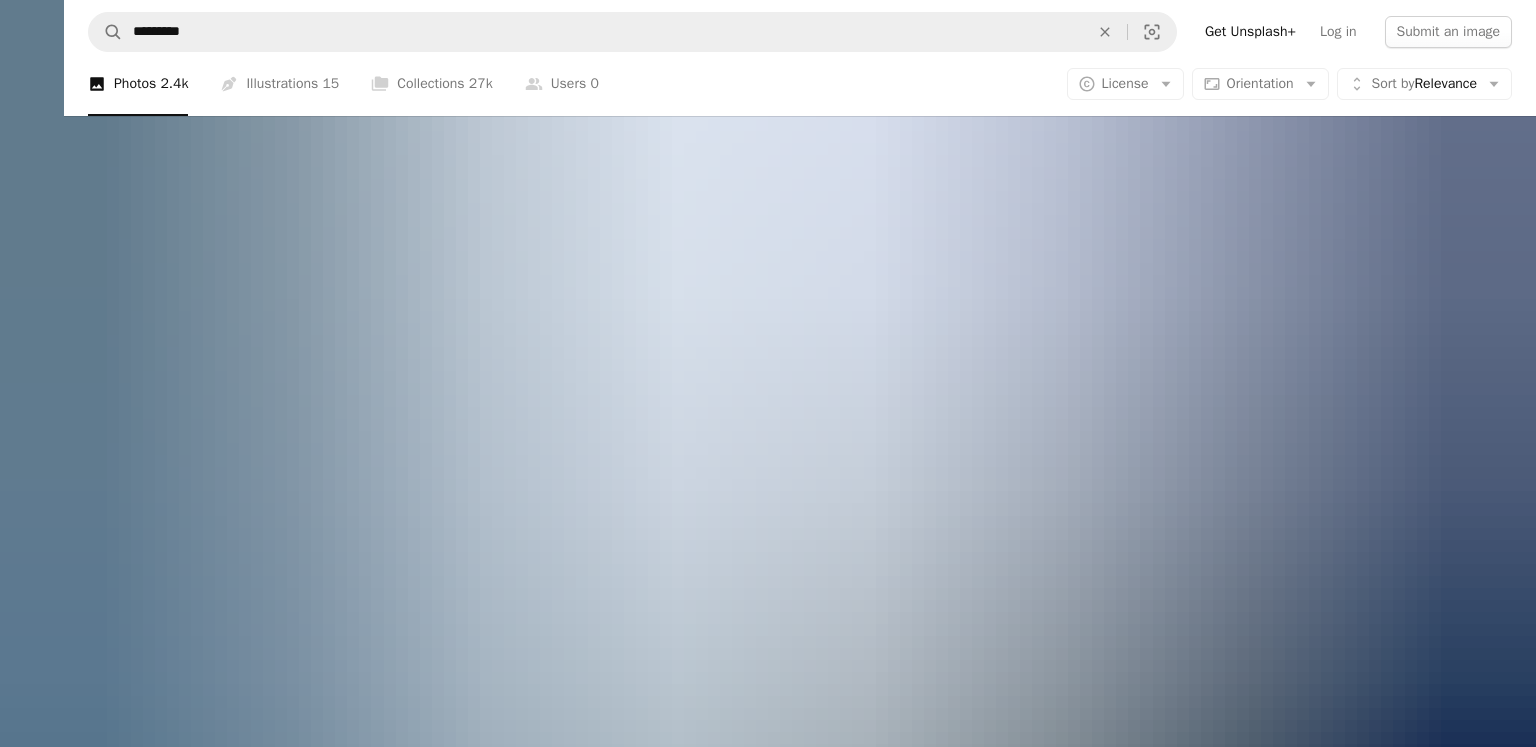 scroll, scrollTop: 128, scrollLeft: 0, axis: vertical 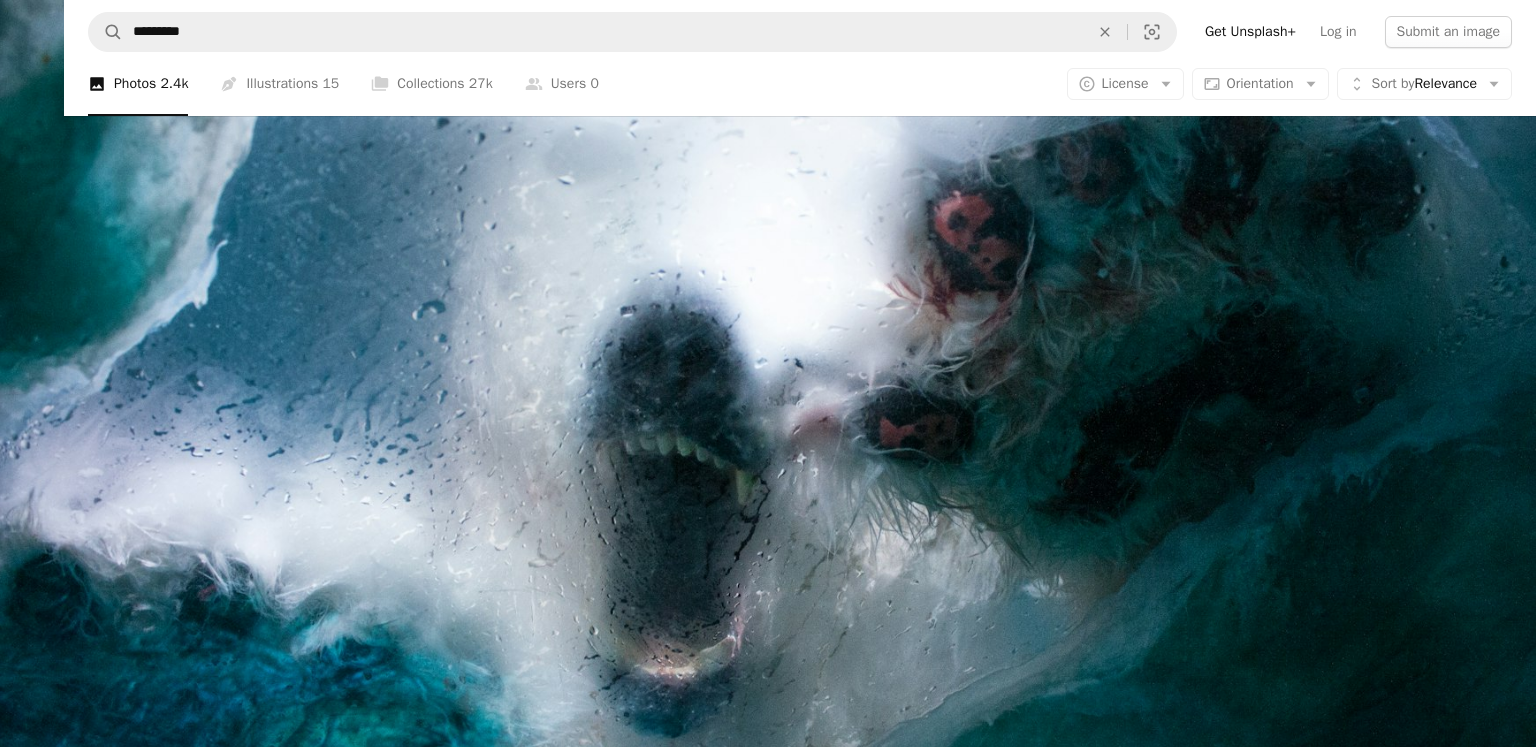 click at bounding box center (768, 383) 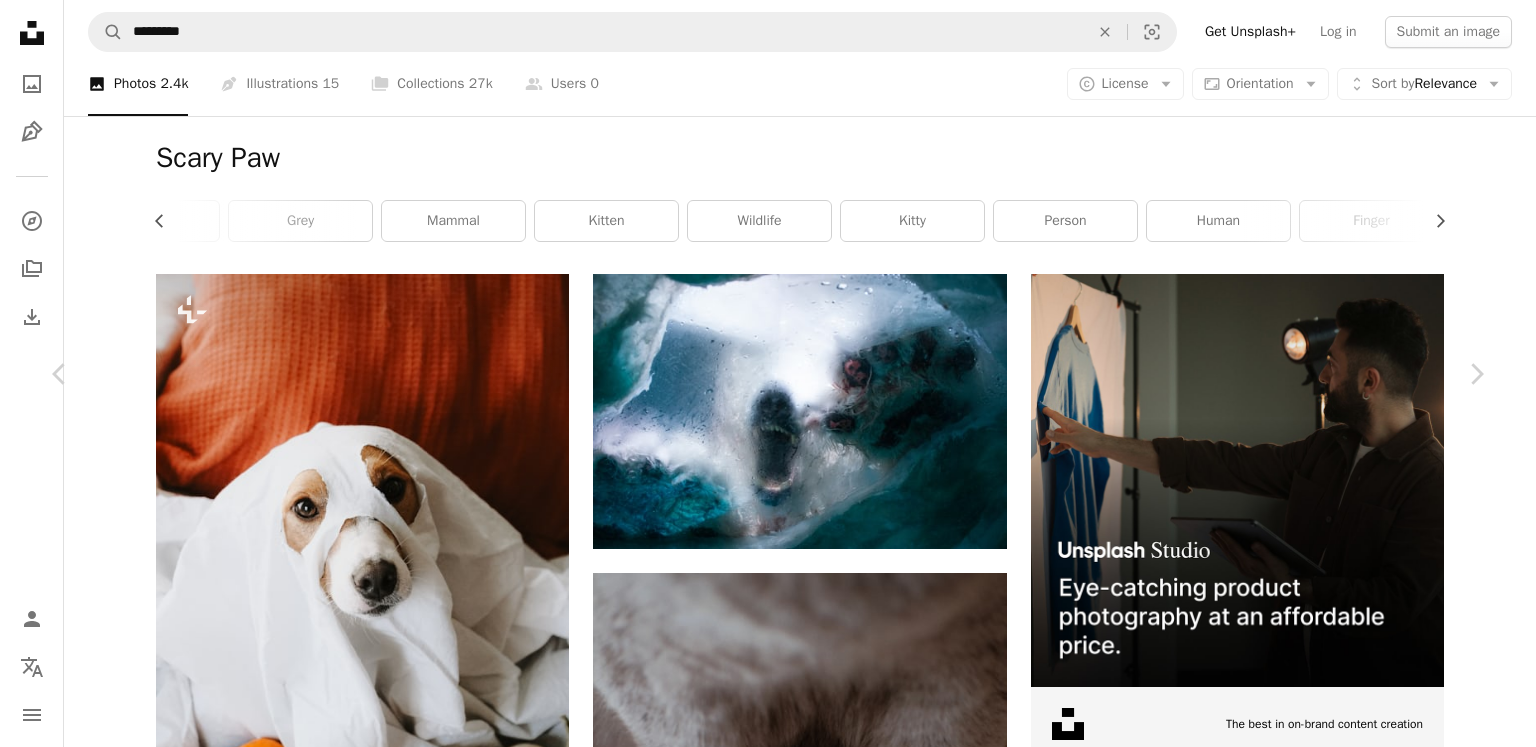 scroll, scrollTop: 3196, scrollLeft: 0, axis: vertical 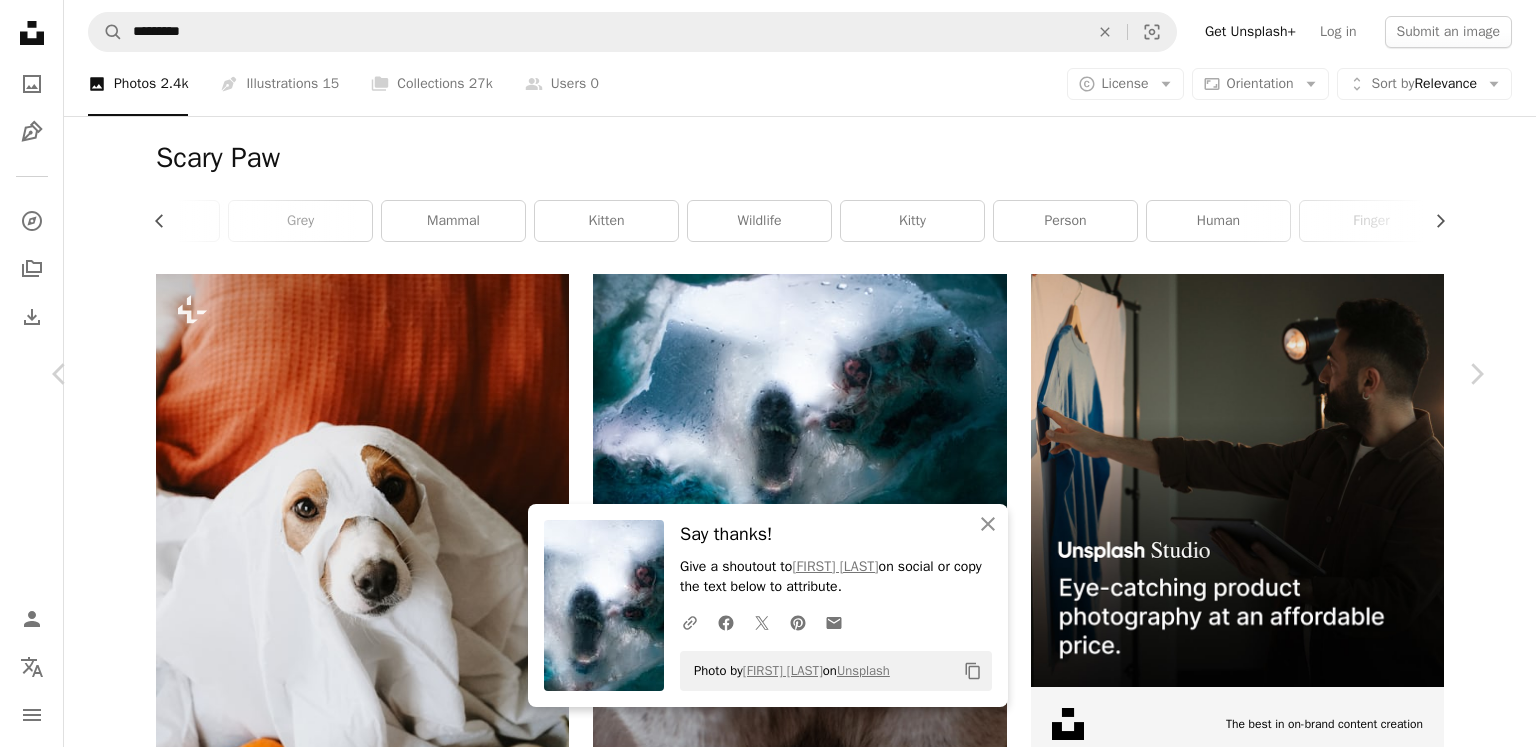 click on "An X shape Chevron left Chevron right An X shape Close Say thanks! Give a shoutout to  [FIRST] [LAST]  on social or copy the text below to attribute. A URL sharing icon (chains) Facebook icon X (formerly Twitter) icon Pinterest icon An envelope Photo by  [FIRST] [LAST]  on  Unsplash
Copy content [FIRST] [LAST] [FIRST]_[LAST] A heart A plus sign Edit image   Plus sign for Unsplash+ Download free Chevron down Zoom in Views 499,127 Downloads 6,409 Featured in Photos ,  Animals ,  Nature A forward-right arrow Share Info icon Info More Actions A map marker Norway Calendar outlined Published on  October 9, 2021 Camera Canon, EOS 450D Safety Free to use under the  Unsplash License animal animals wildlife creepy bear scary teeth polar bear fear paws attack giant blue snow grey norway ice outdoors glacier Creative Commons images Browse premium related images on iStock  |  Save 20% with code UNSPLASH20 View more on iStock  ↗ Related images A heart A plus sign [FIRST] [LAST] Available for hire Arrow pointing down" at bounding box center [768, 14450] 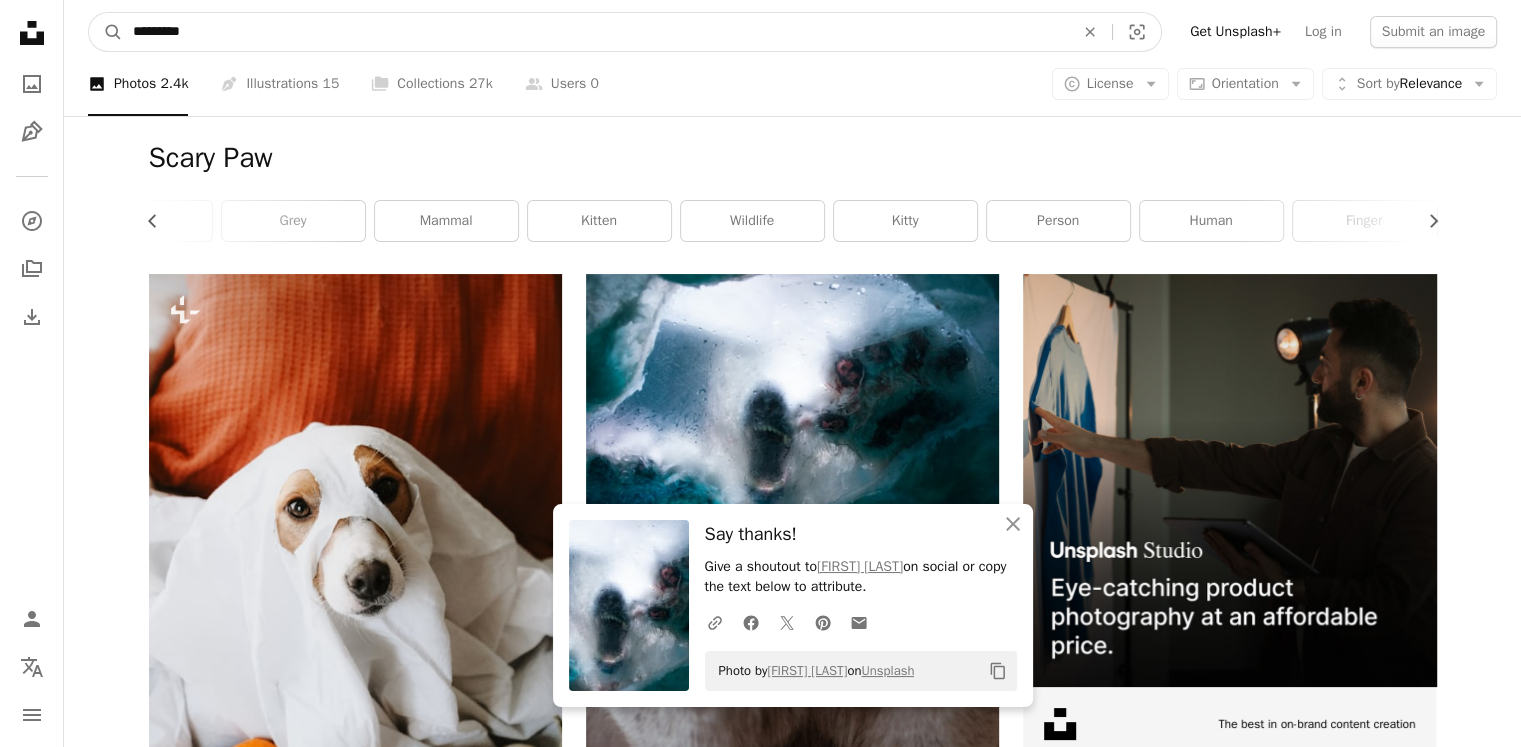 click on "*********" at bounding box center (595, 32) 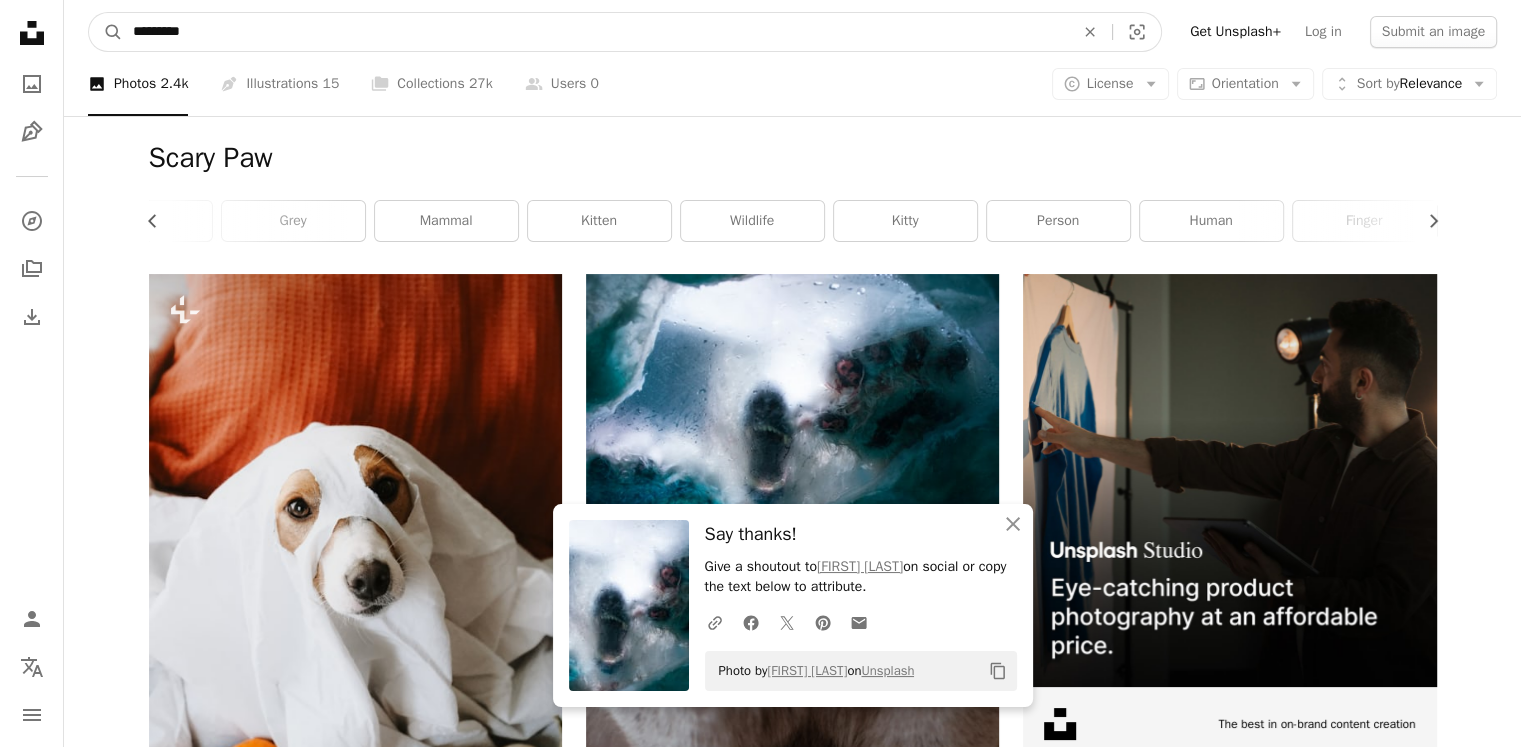 paste on "*" 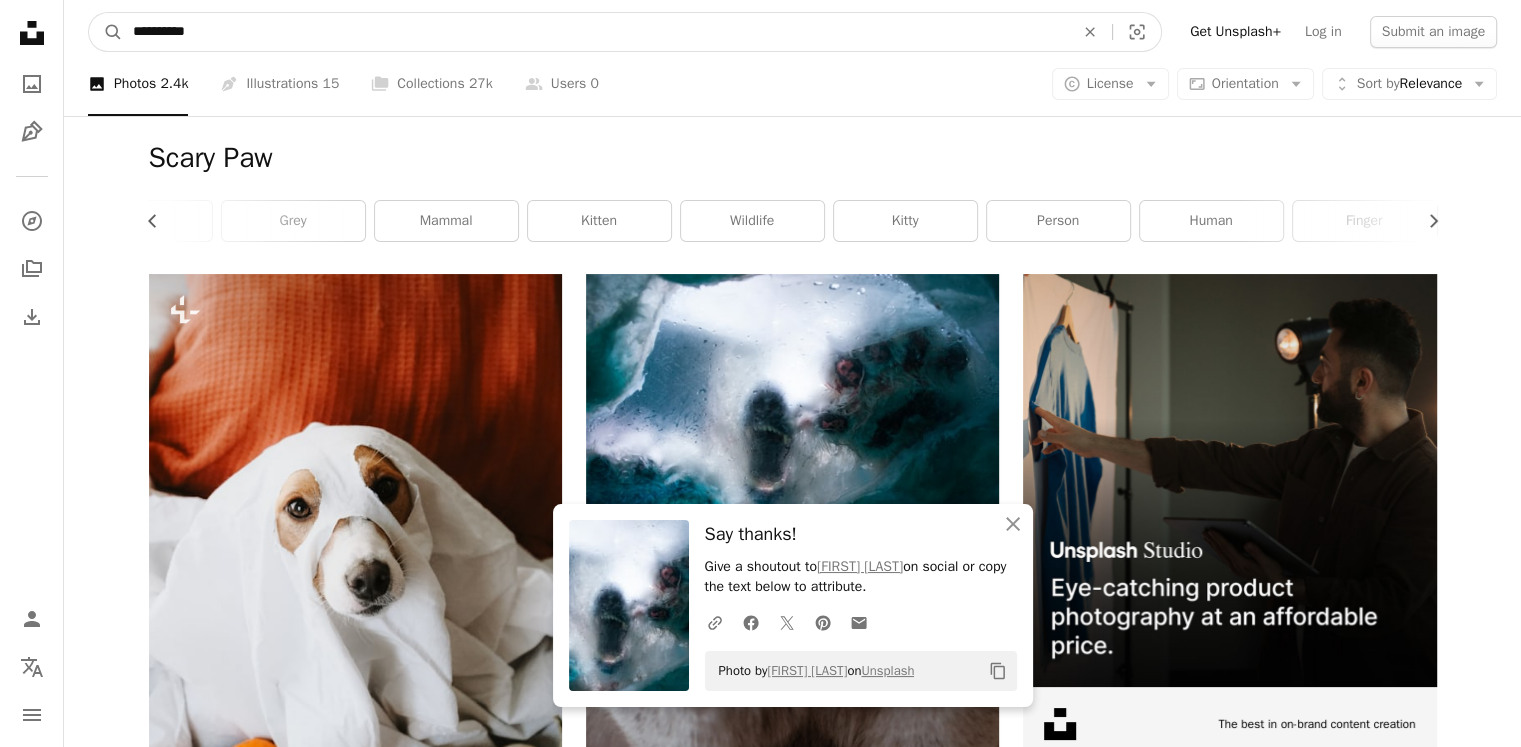 type on "**********" 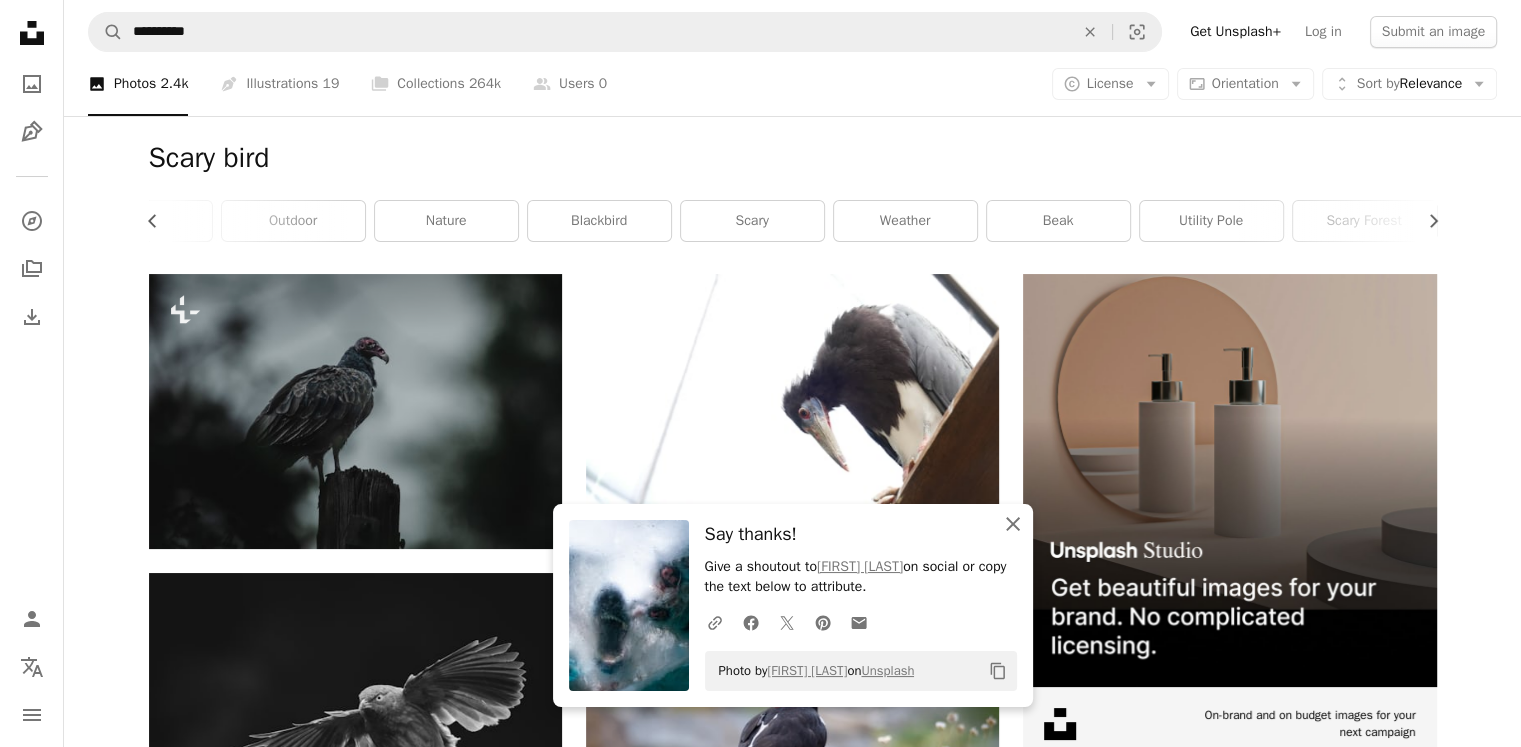 click on "An X shape" 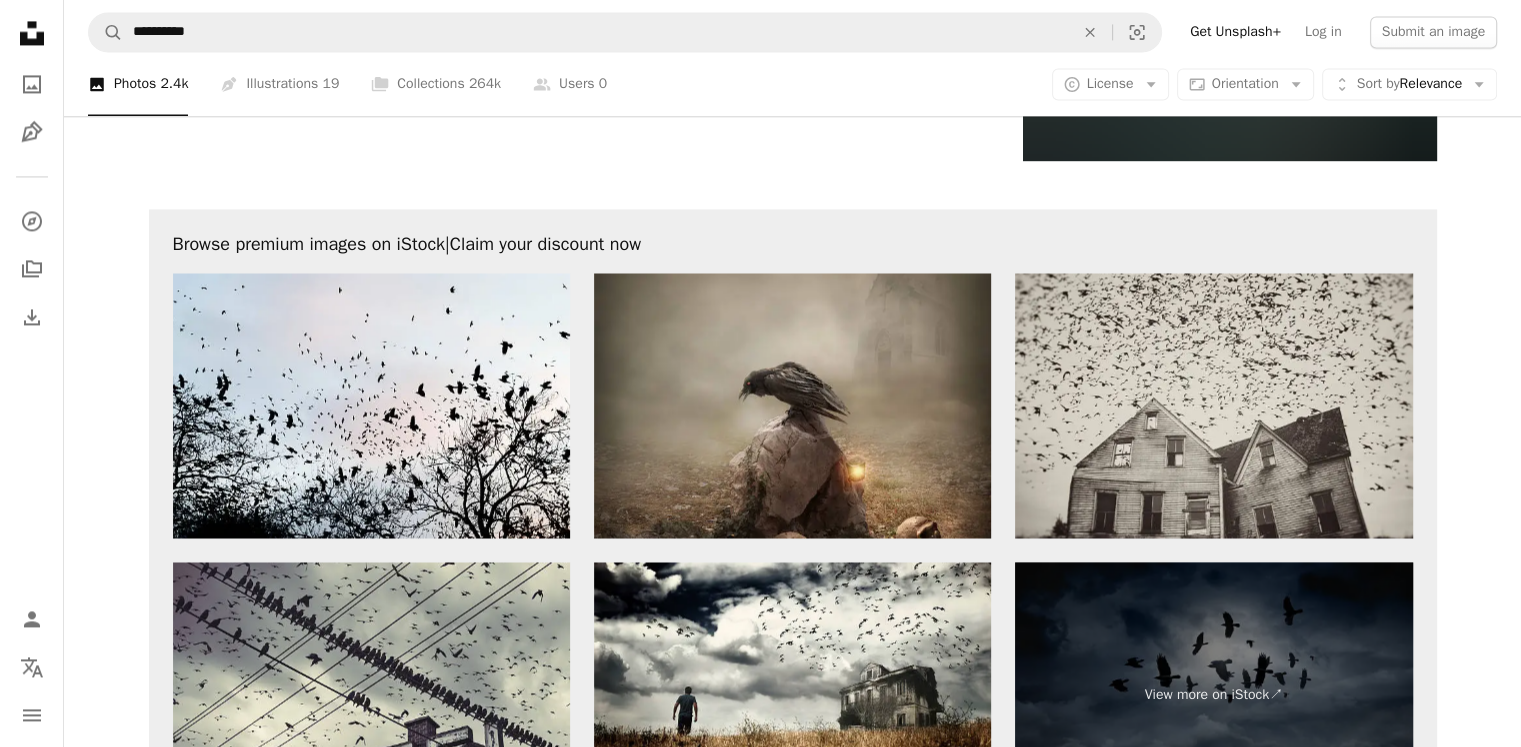 scroll, scrollTop: 3500, scrollLeft: 0, axis: vertical 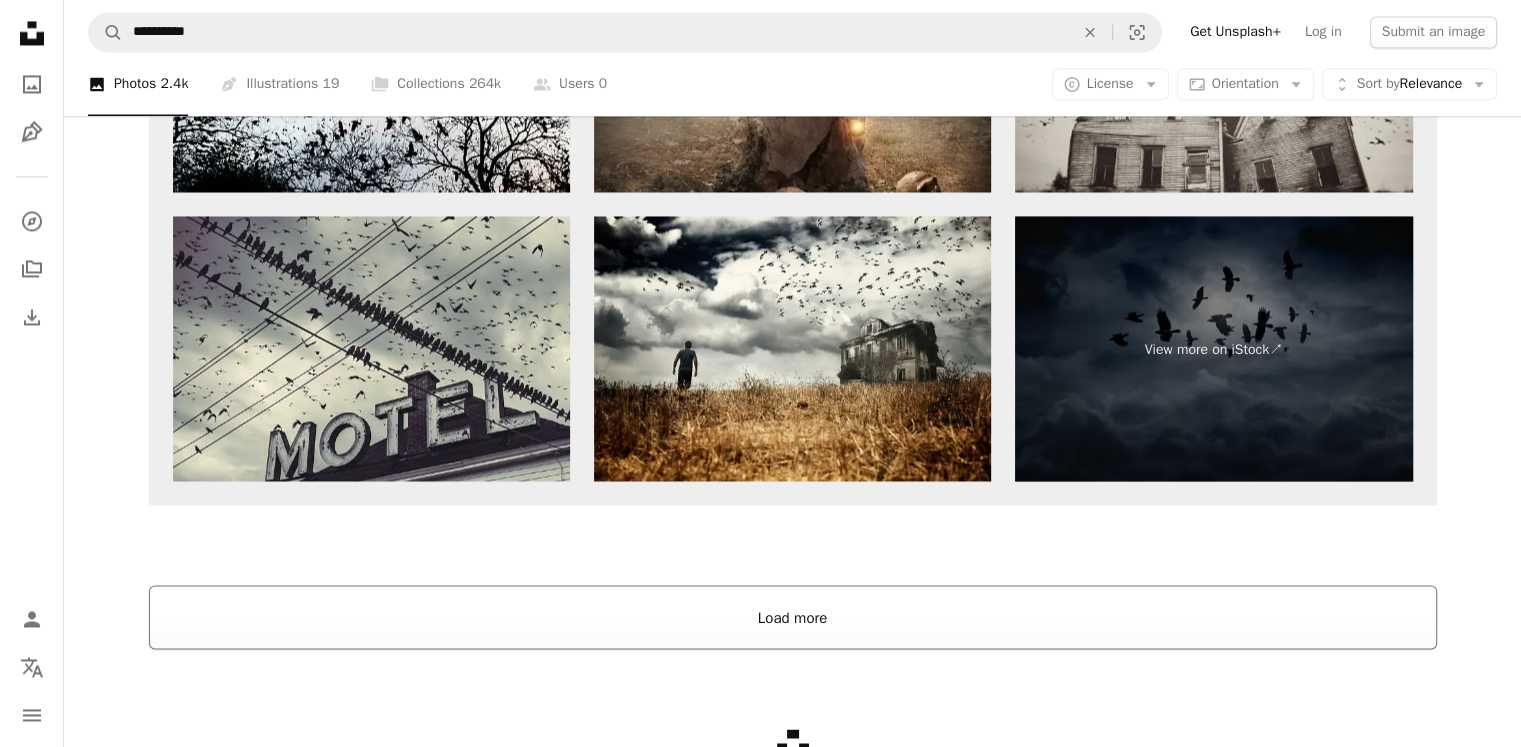 click on "Load more" at bounding box center (793, 617) 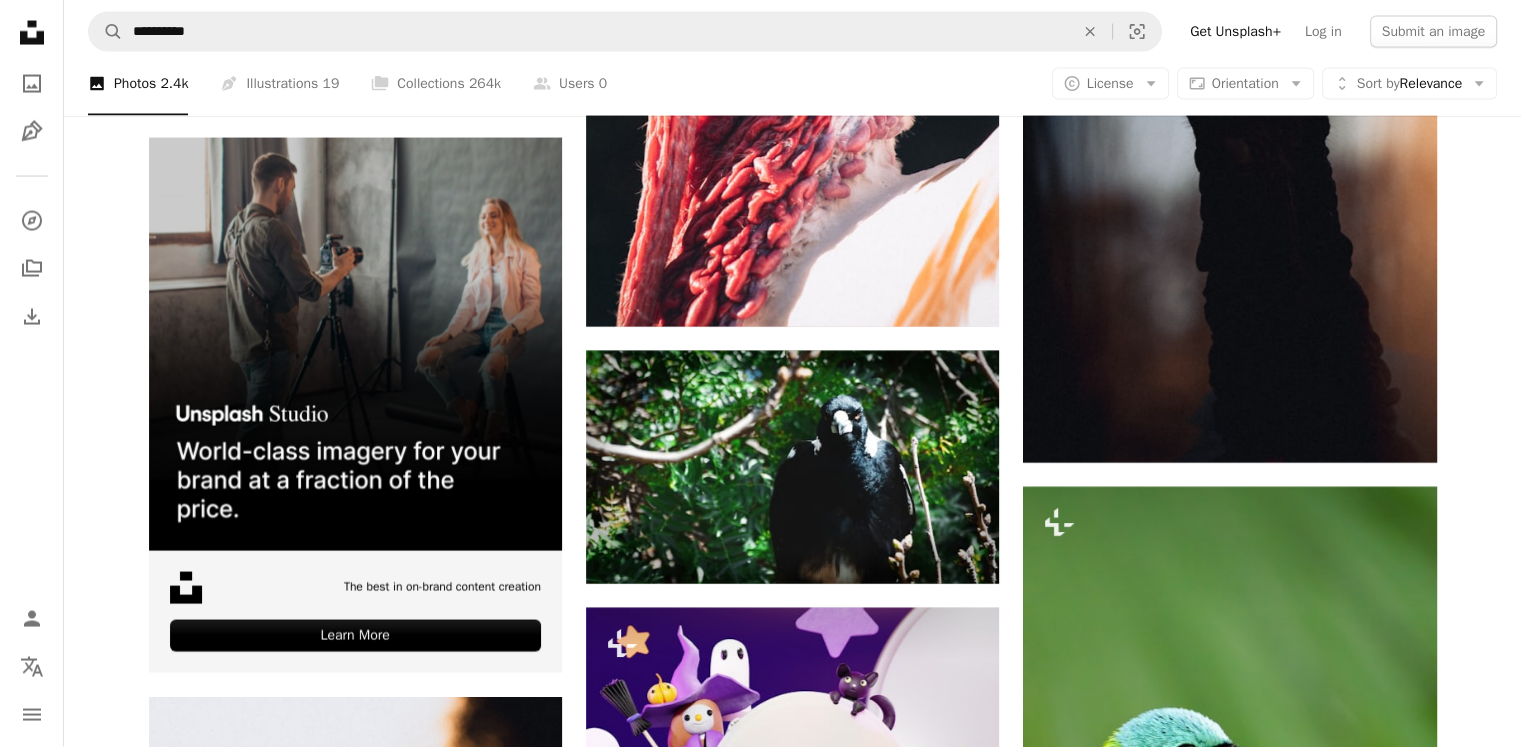 scroll, scrollTop: 3640, scrollLeft: 0, axis: vertical 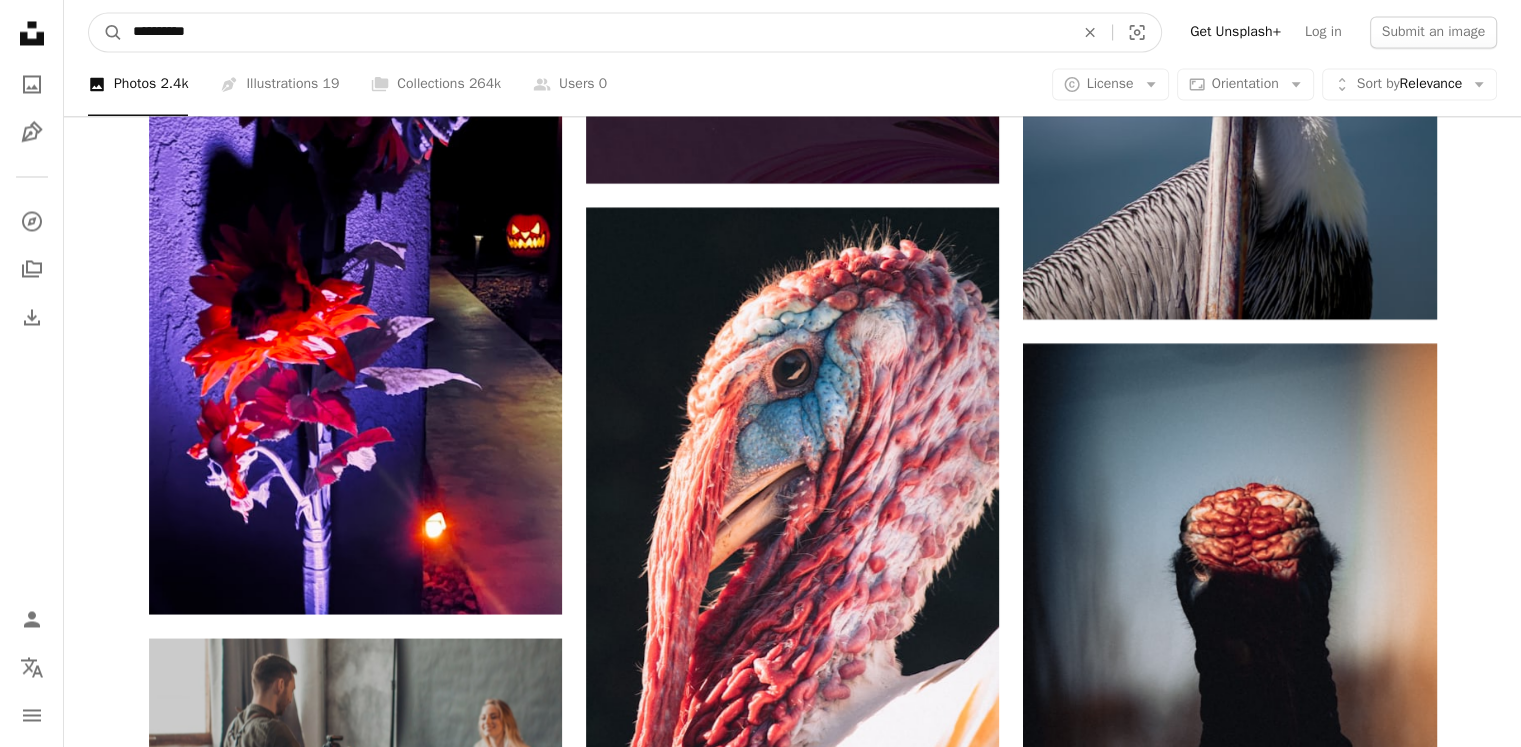 click on "**********" at bounding box center [595, 32] 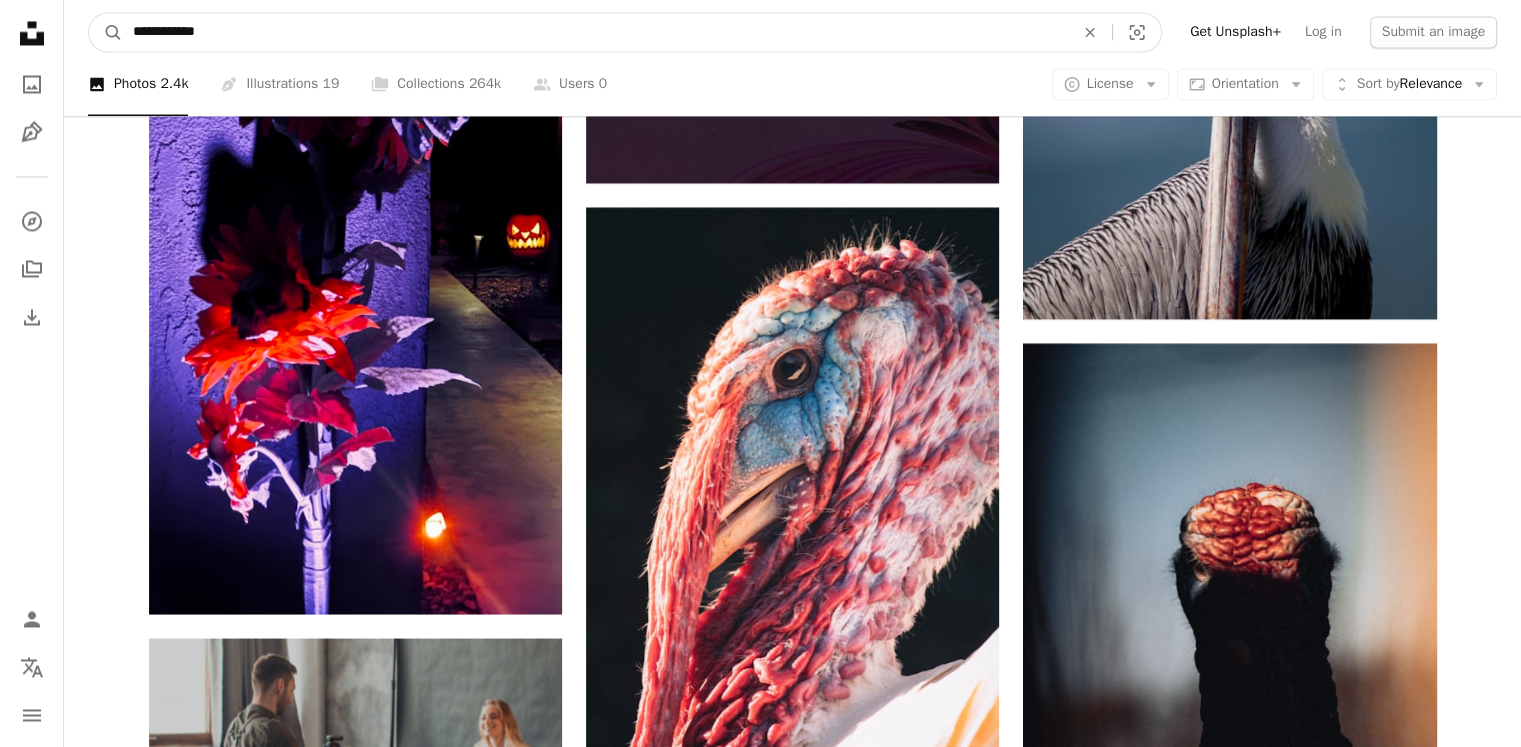type on "**********" 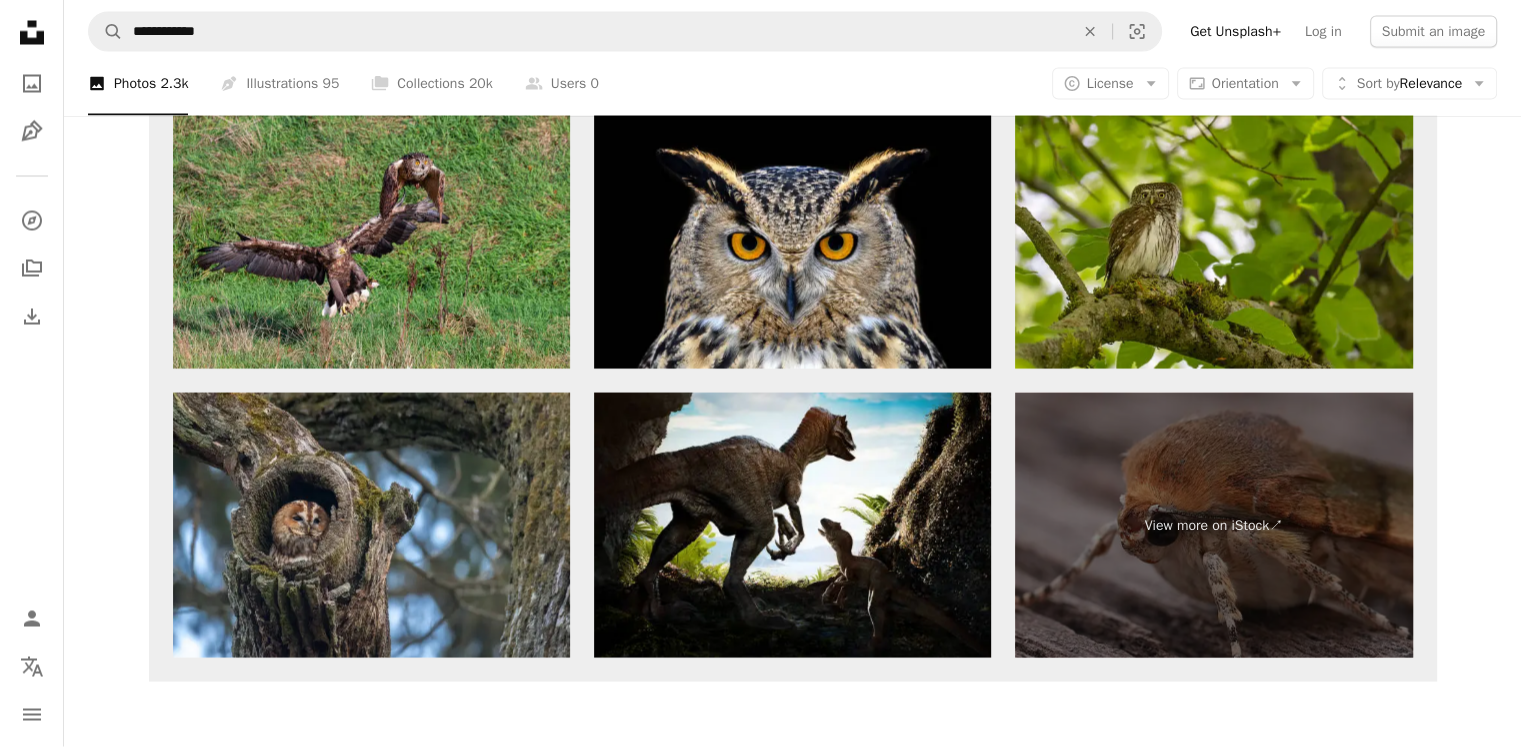 scroll, scrollTop: 4100, scrollLeft: 0, axis: vertical 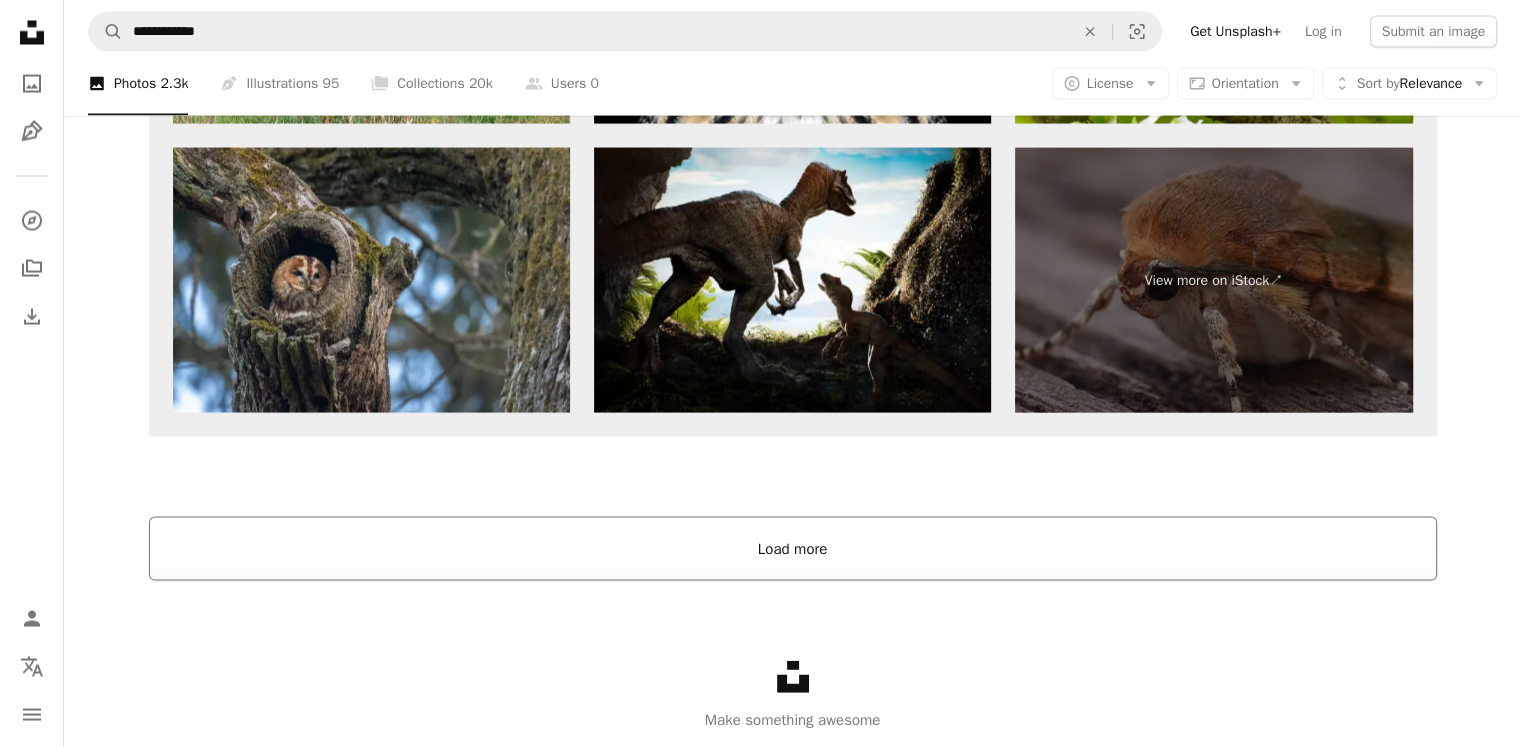 click on "Load more" at bounding box center (793, 549) 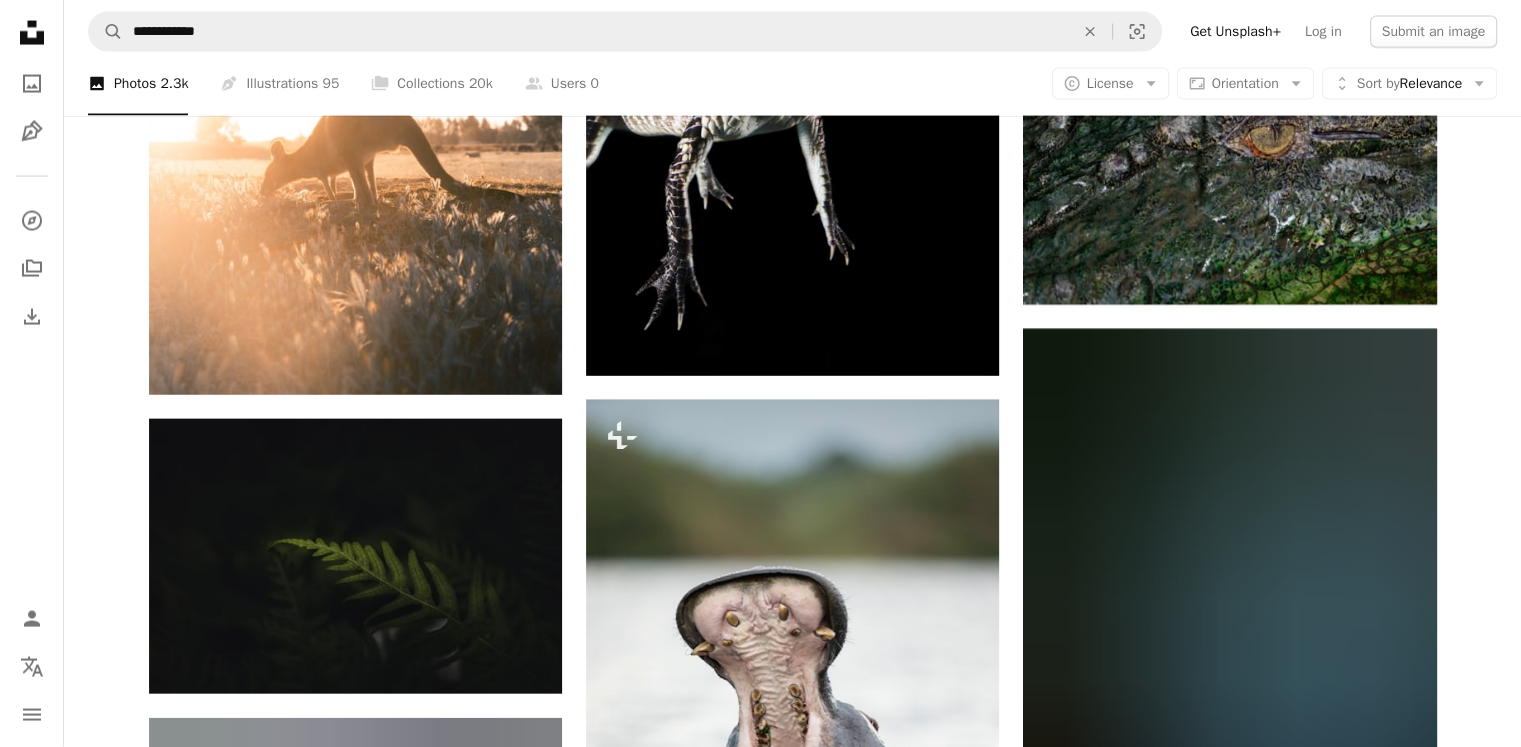 scroll, scrollTop: 12000, scrollLeft: 0, axis: vertical 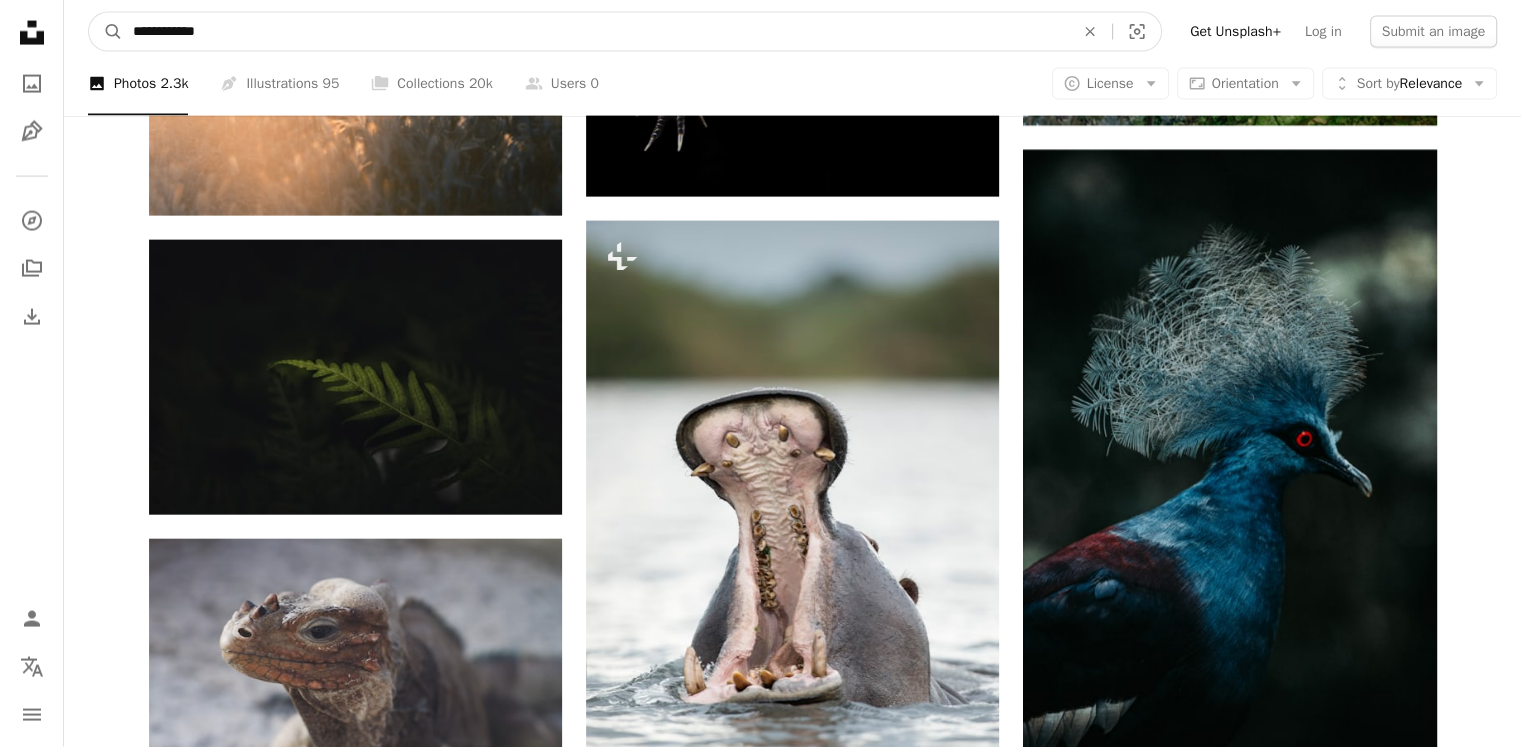 click on "**********" at bounding box center [595, 32] 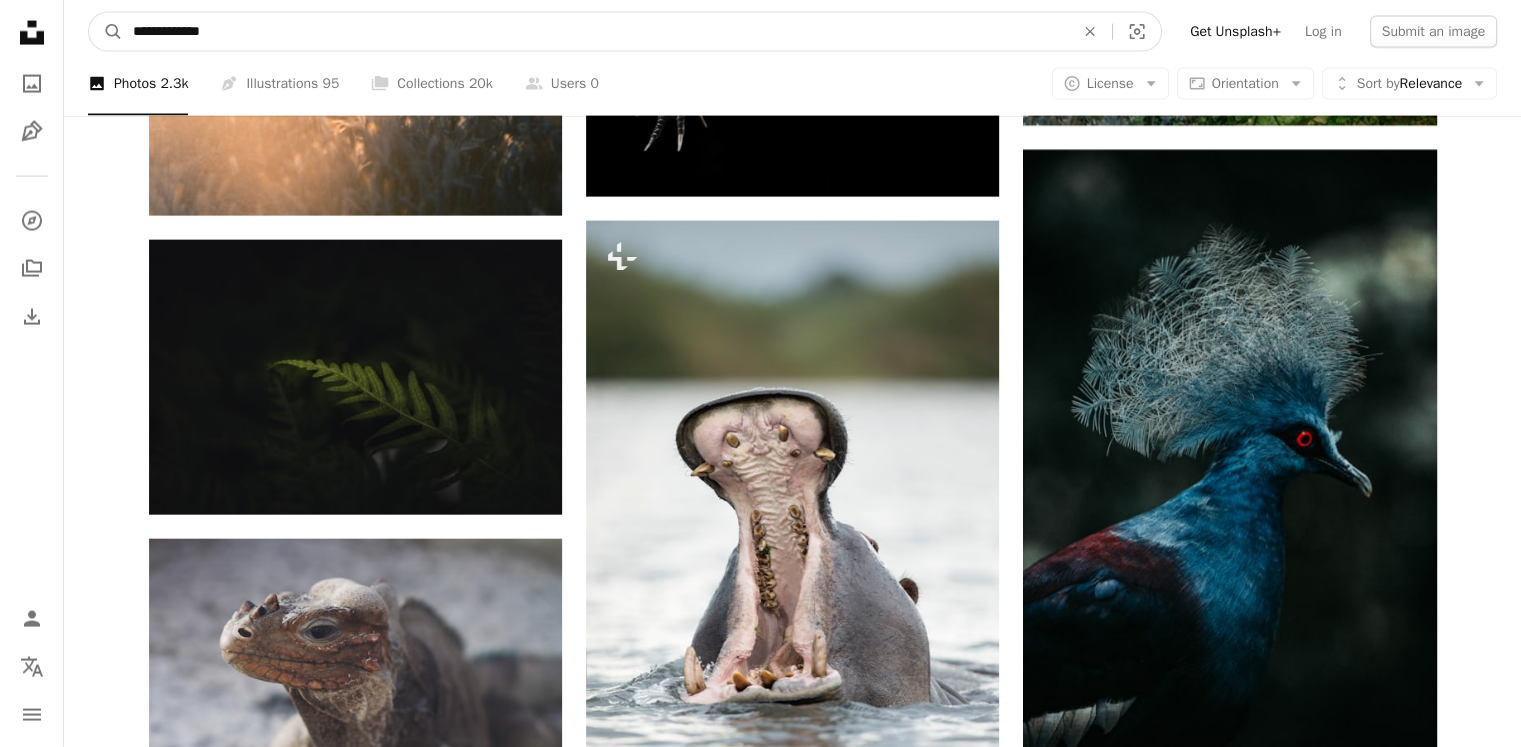 type on "**********" 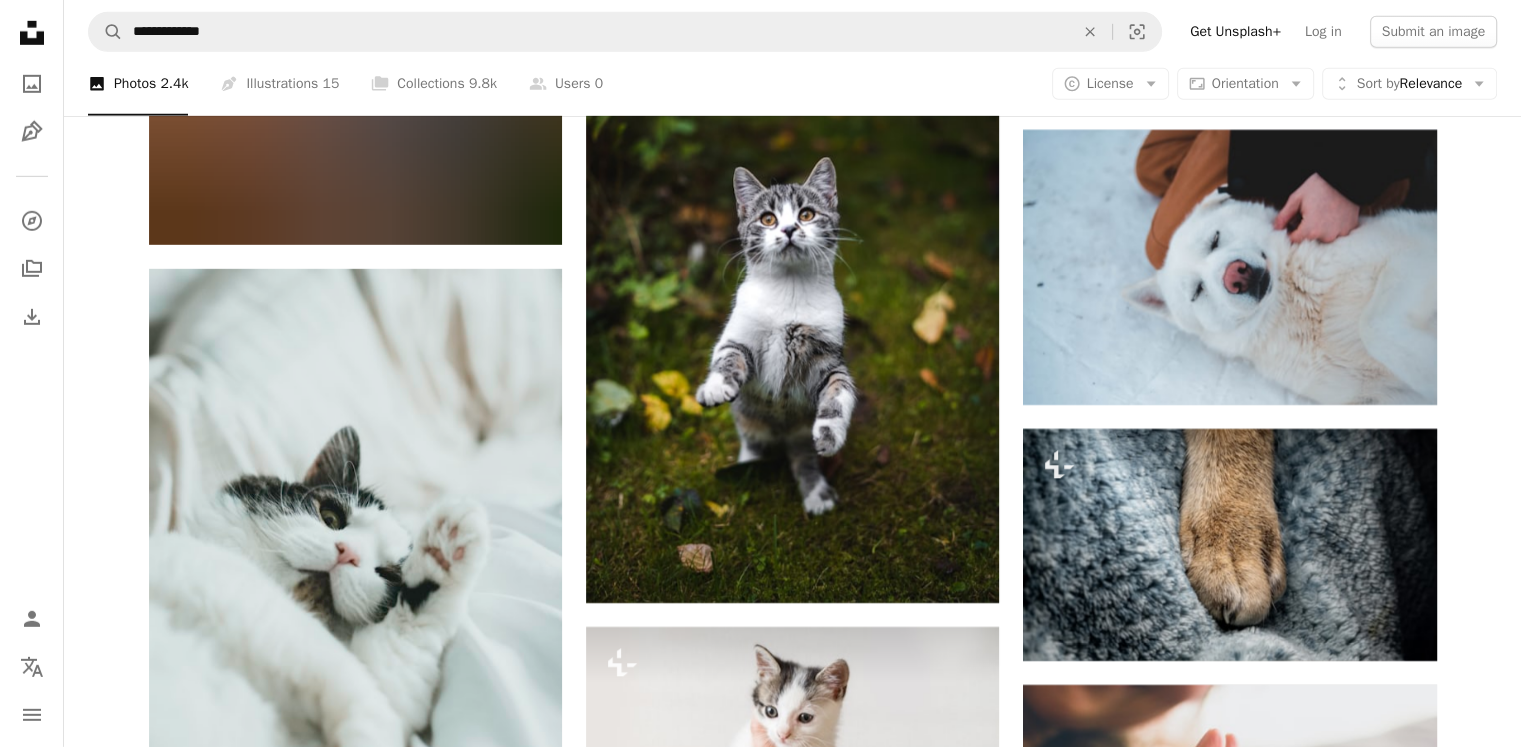 scroll, scrollTop: 6252, scrollLeft: 0, axis: vertical 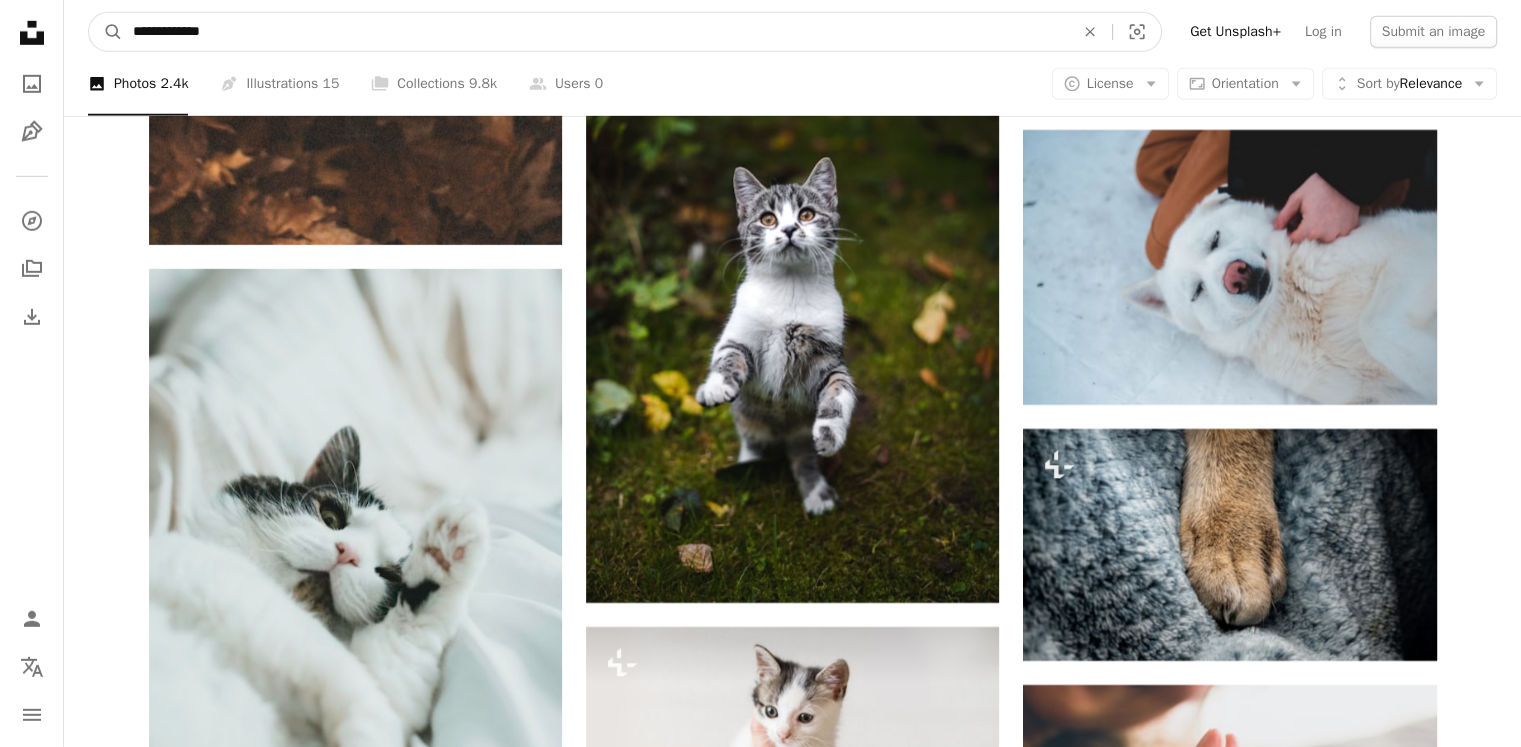 click on "**********" at bounding box center (595, 32) 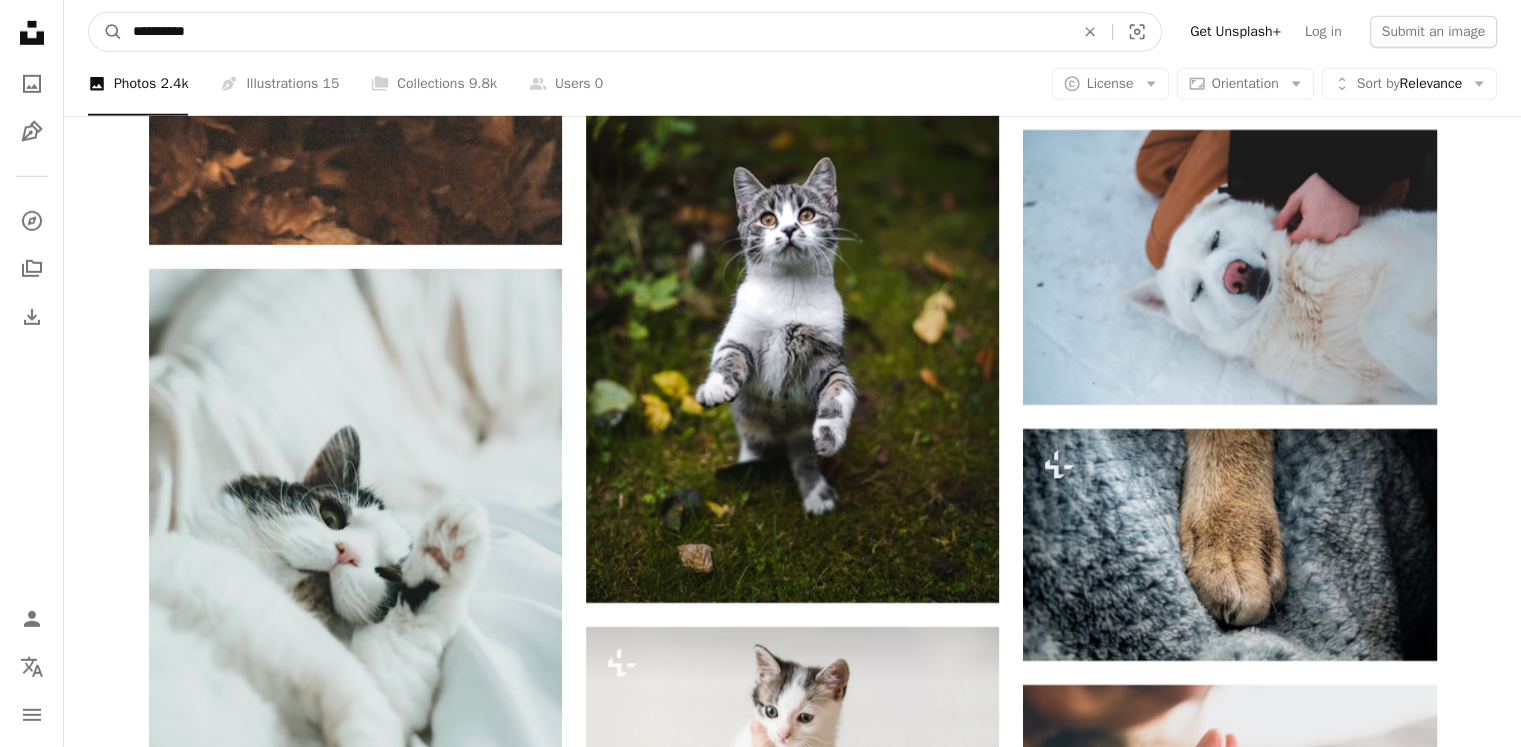 type on "**********" 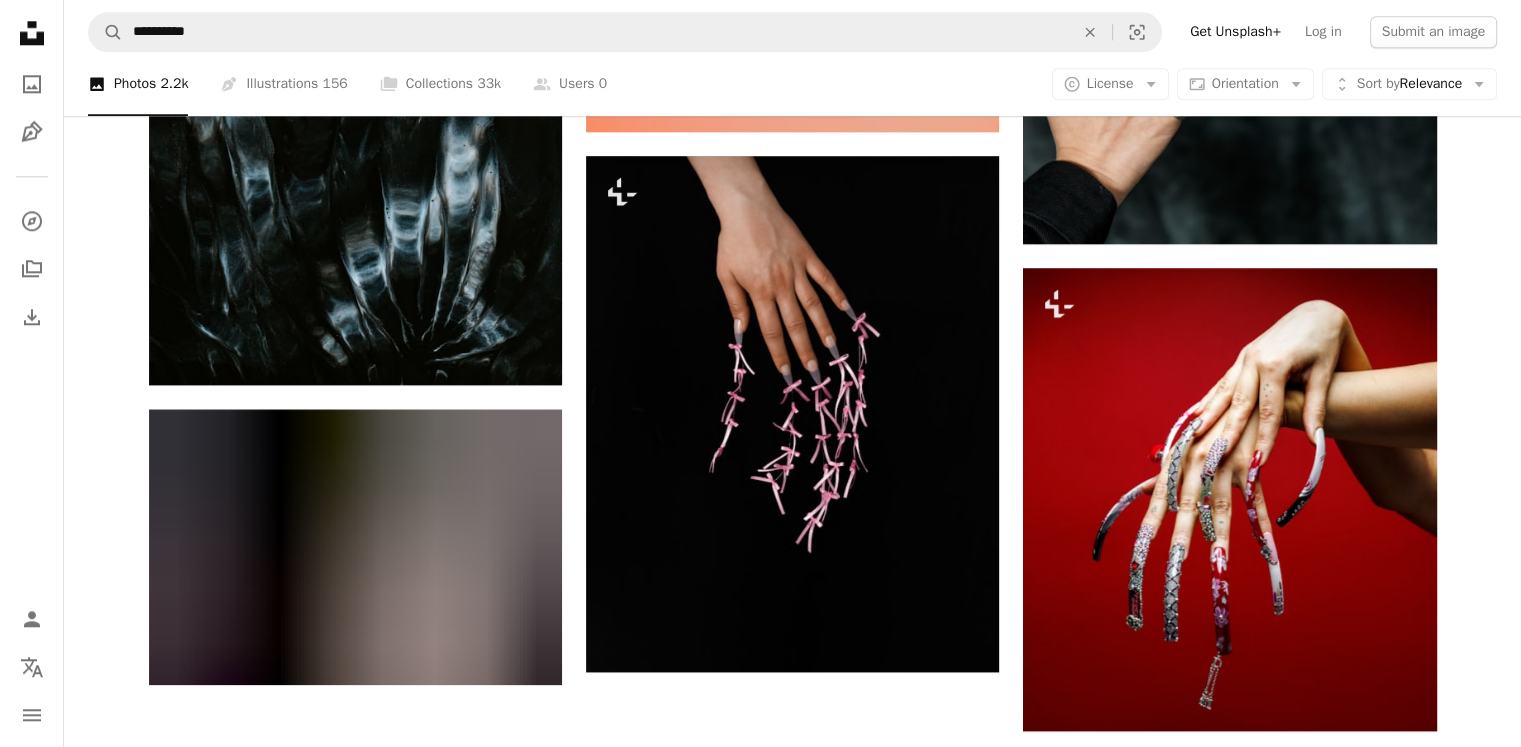 scroll, scrollTop: 2238, scrollLeft: 0, axis: vertical 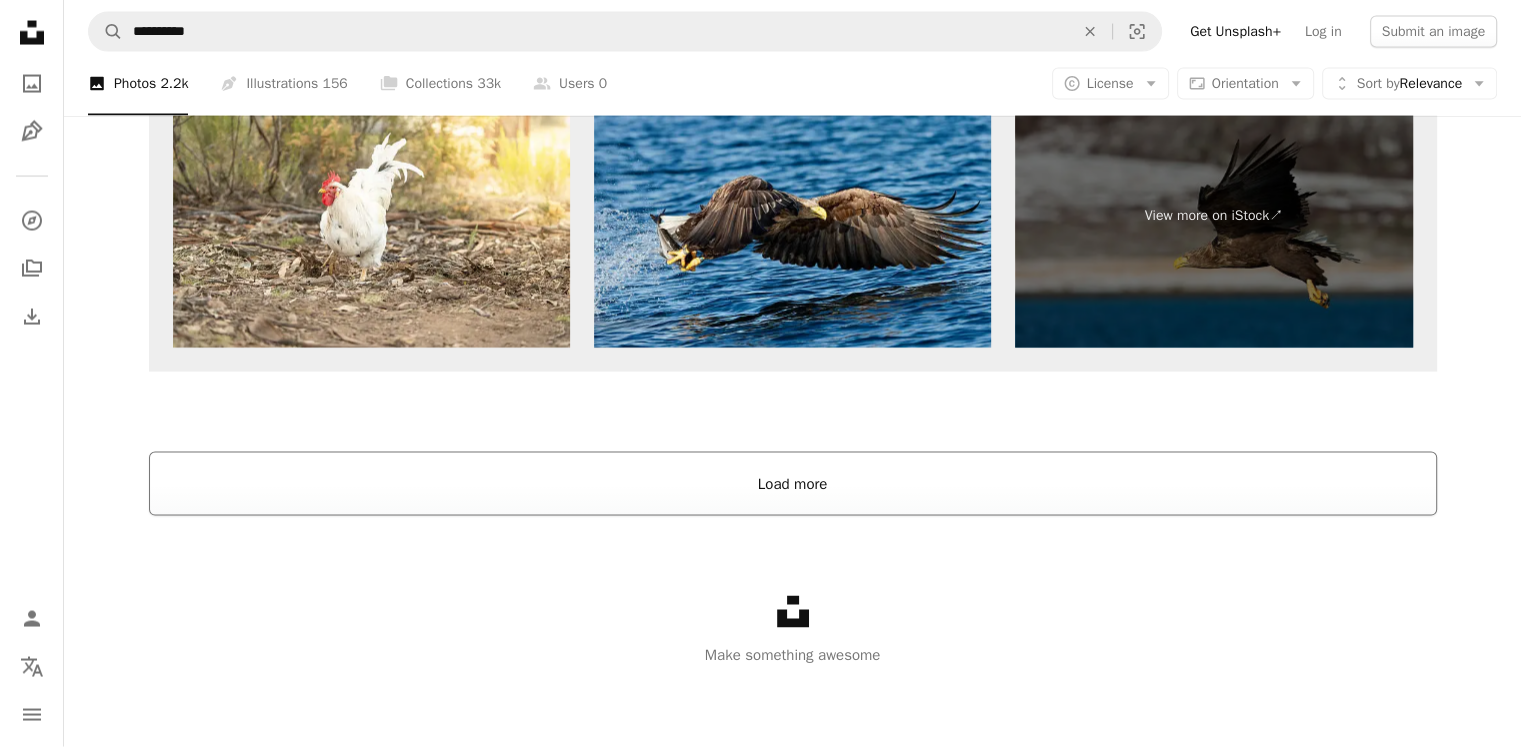 click on "Load more" at bounding box center (793, 484) 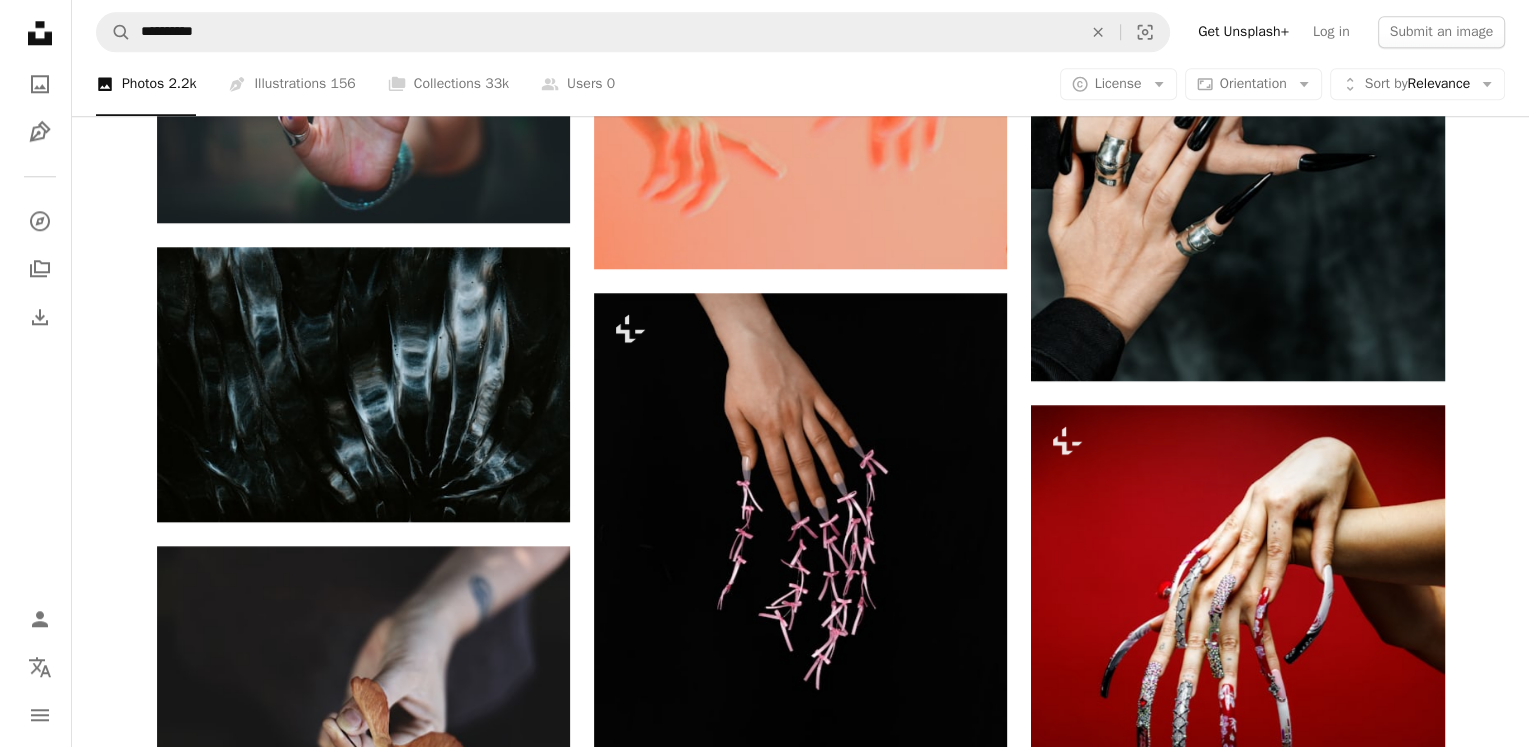 scroll, scrollTop: 2109, scrollLeft: 0, axis: vertical 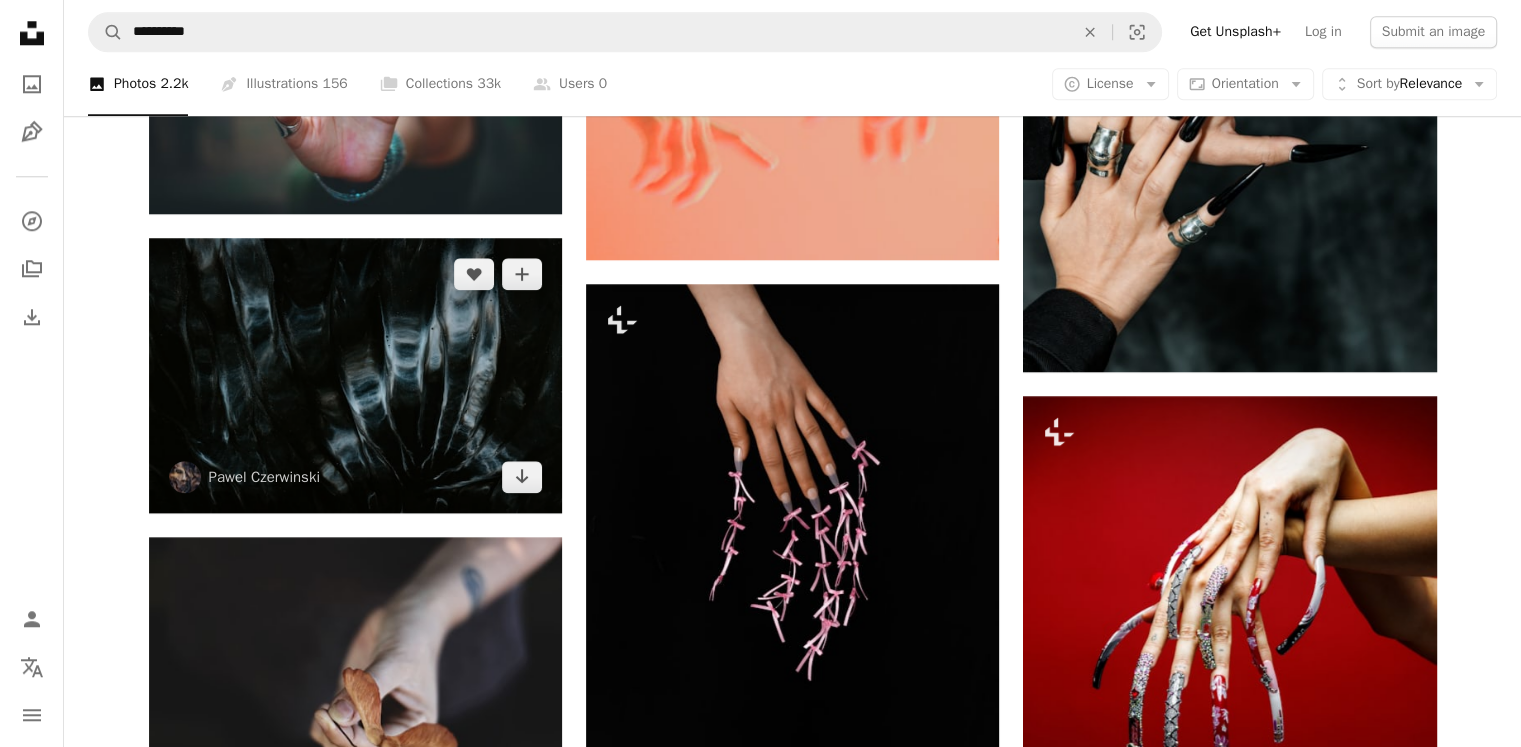 click at bounding box center (355, 375) 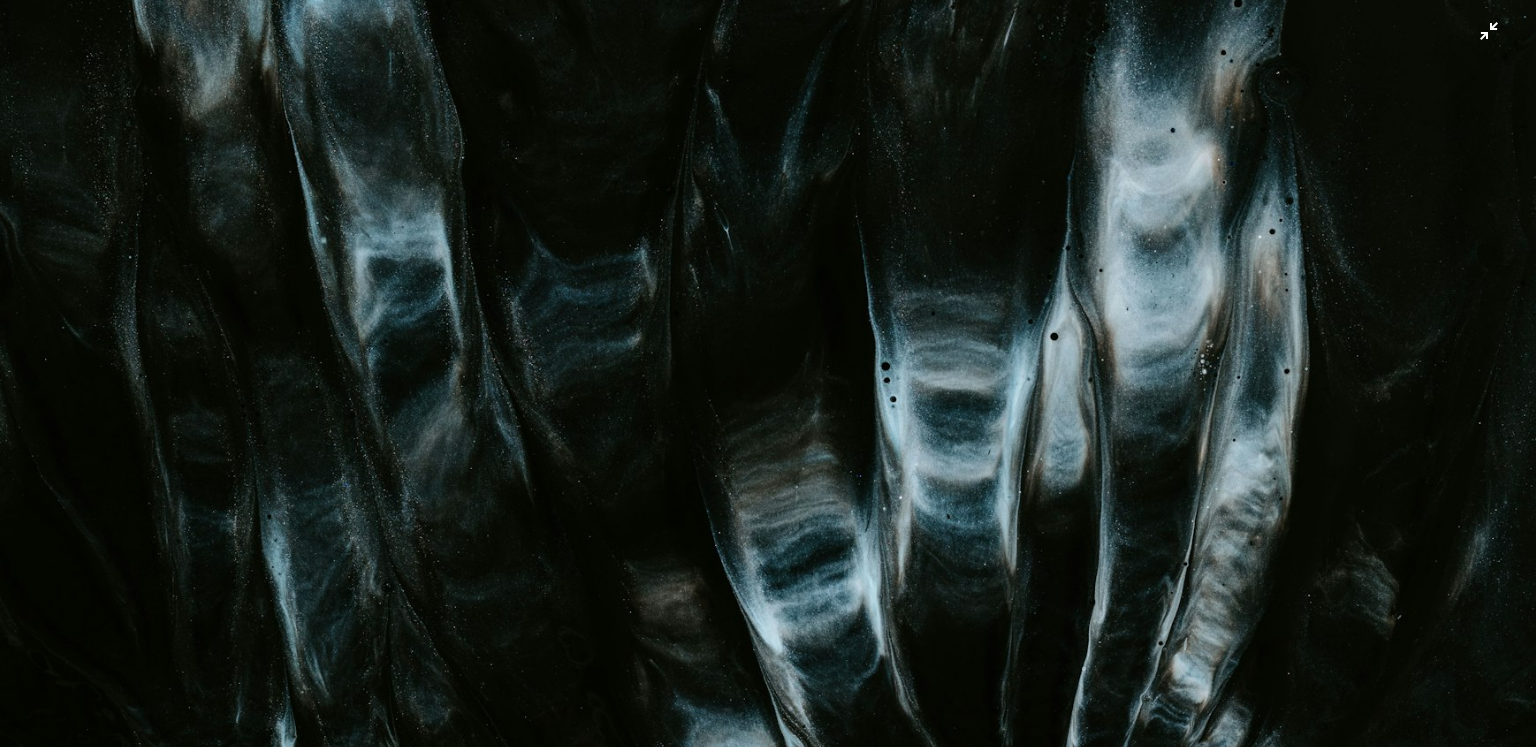 click at bounding box center (768, 511) 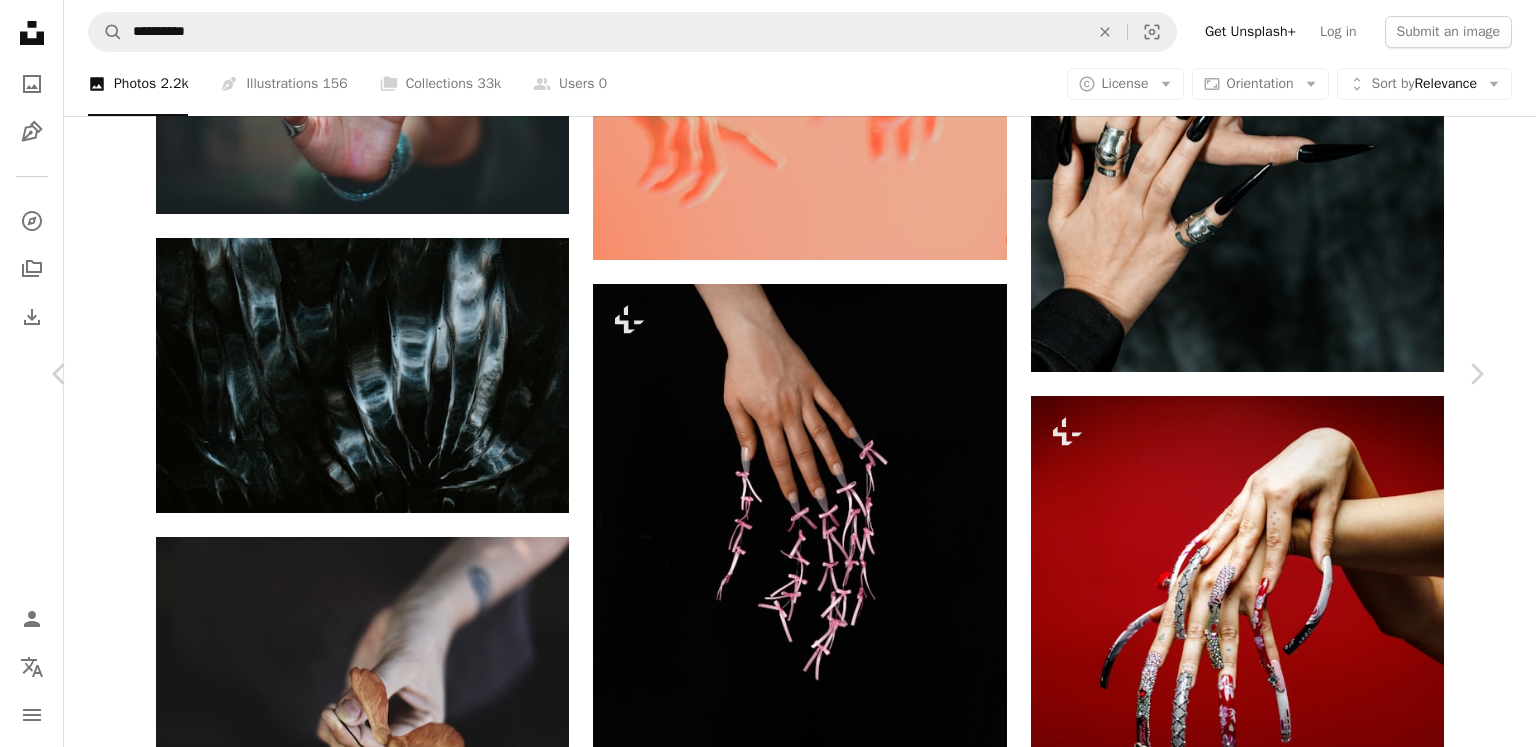 scroll, scrollTop: 3052, scrollLeft: 0, axis: vertical 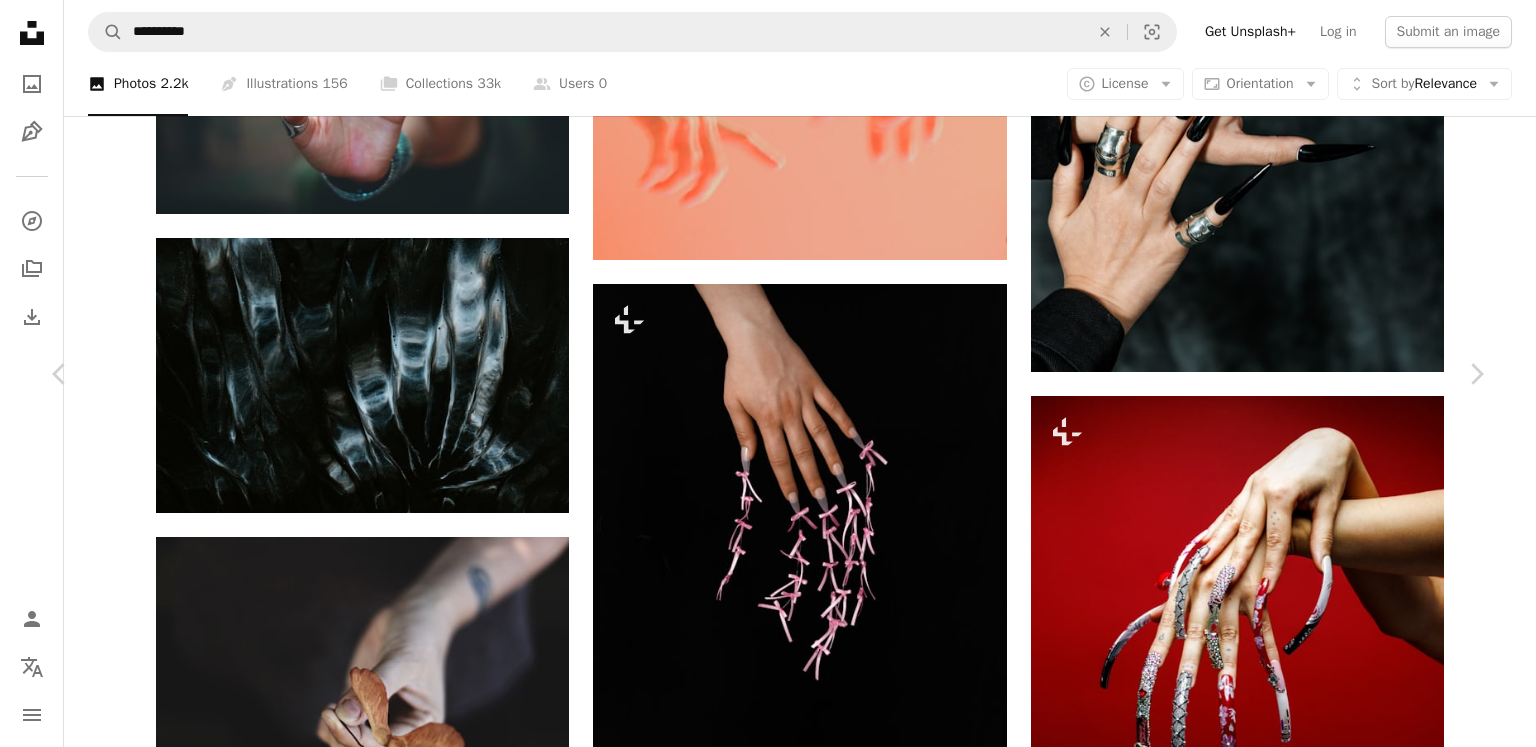 click on "An X shape Chevron left Chevron right [FIRST] [LAST] [FIRST]_[LAST] A heart A plus sign Edit image   Plus sign for Unsplash+ Download free Chevron down Zoom in Views 3,917,020 Downloads 10,636 Featured in Photos ,  Textures A forward-right arrow Share Info icon Info More Actions Calendar outlined Published on  June 22, 2019 Camera Canon, EOS 77D Safety Free to use under the  Unsplash License background abstract texture dark pattern light paint darkness shape acrylic painted animal grey ice rock outdoors cave Free pictures Browse premium related images on iStock  |  Save 20% with code UNSPLASH20 View more on iStock  ↗ Related images A heart A plus sign [FIRST] [LAST] Arrow pointing down A heart A plus sign [FIRST] [LAST] Arrow pointing down Plus sign for Unsplash+ A heart A plus sign [FIRST] [LAST] For  Unsplash+ A lock   Download A heart A plus sign Available for hire A checkmark inside of a circle Arrow pointing down A heart A plus sign [FIRST] [LAST] Available for hire" at bounding box center (768, 8875) 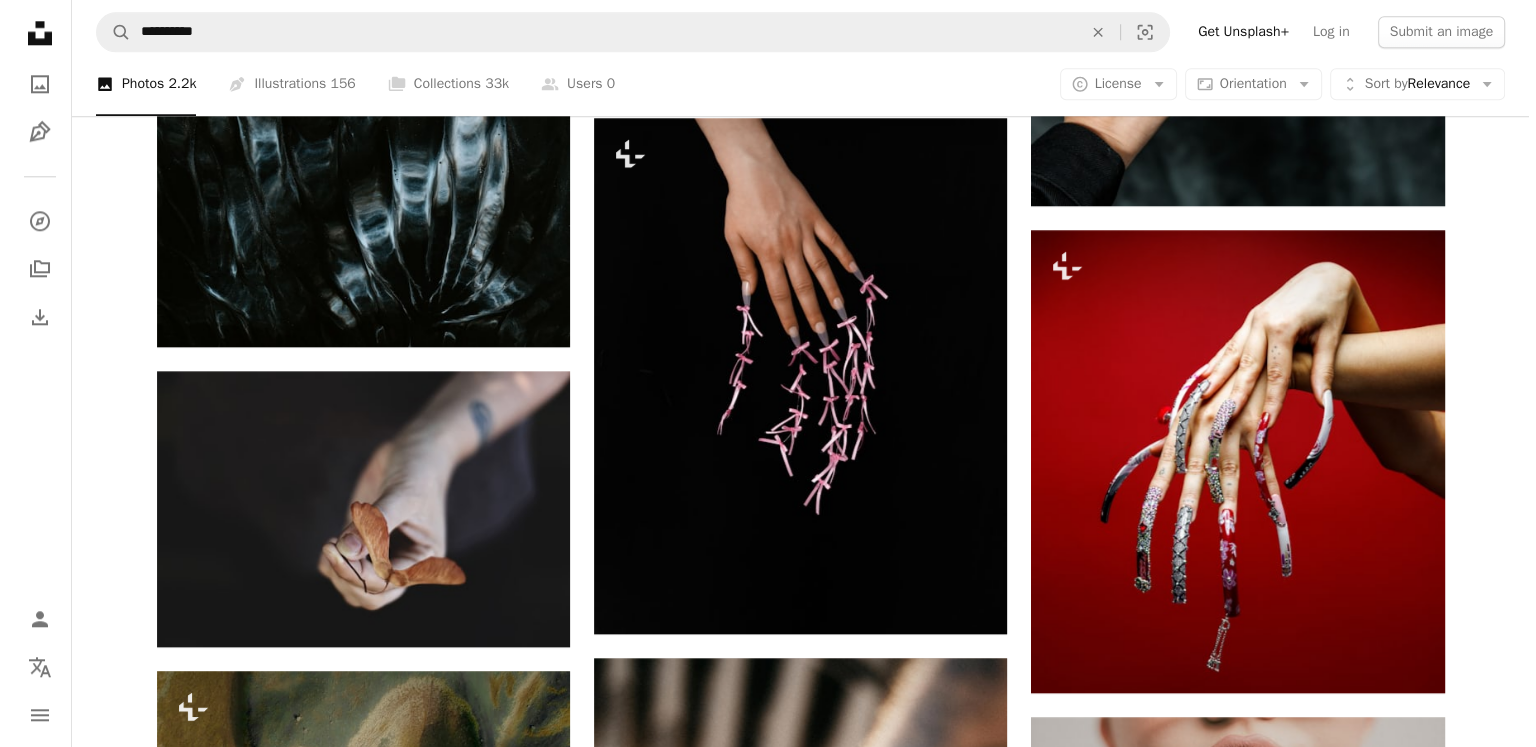 scroll, scrollTop: 2276, scrollLeft: 0, axis: vertical 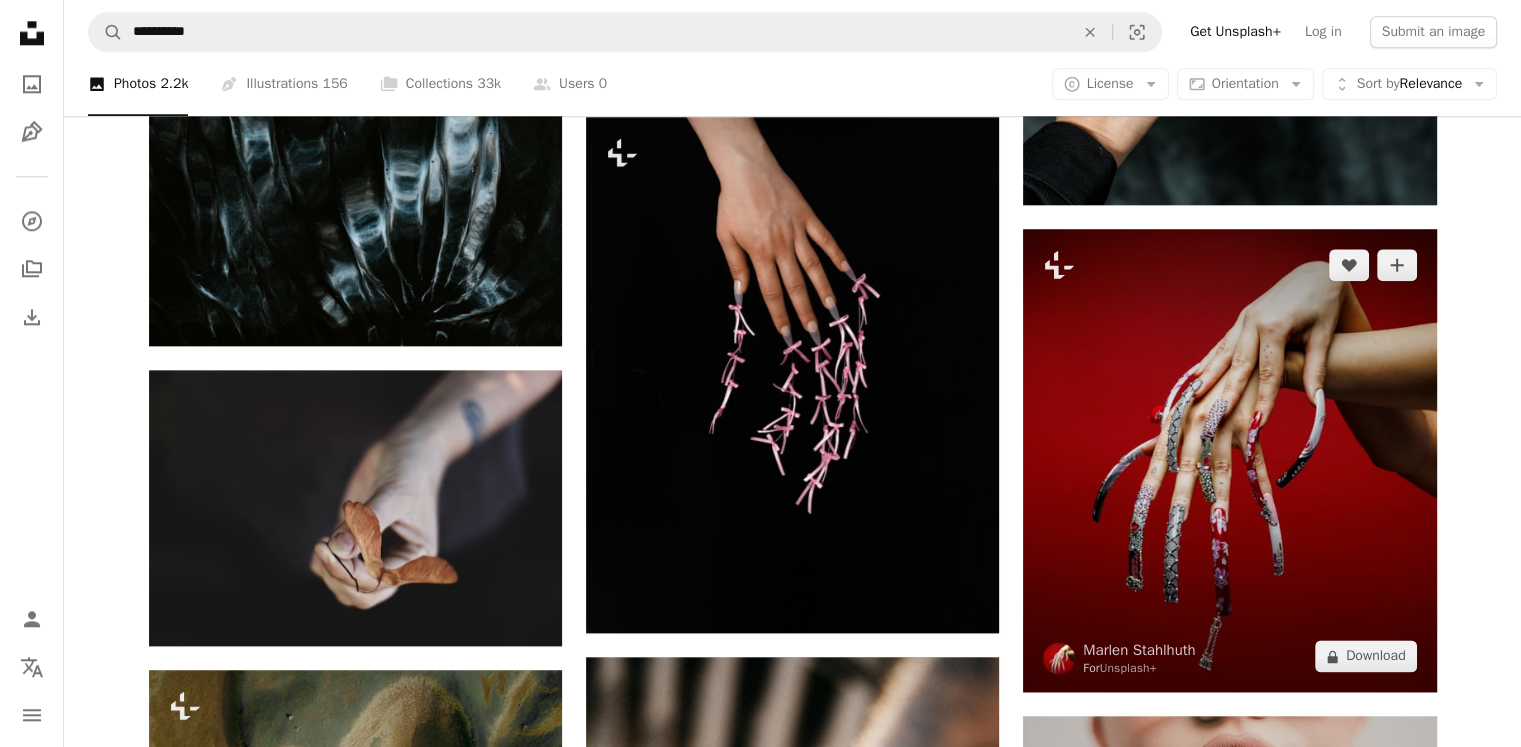 click at bounding box center [1229, 460] 